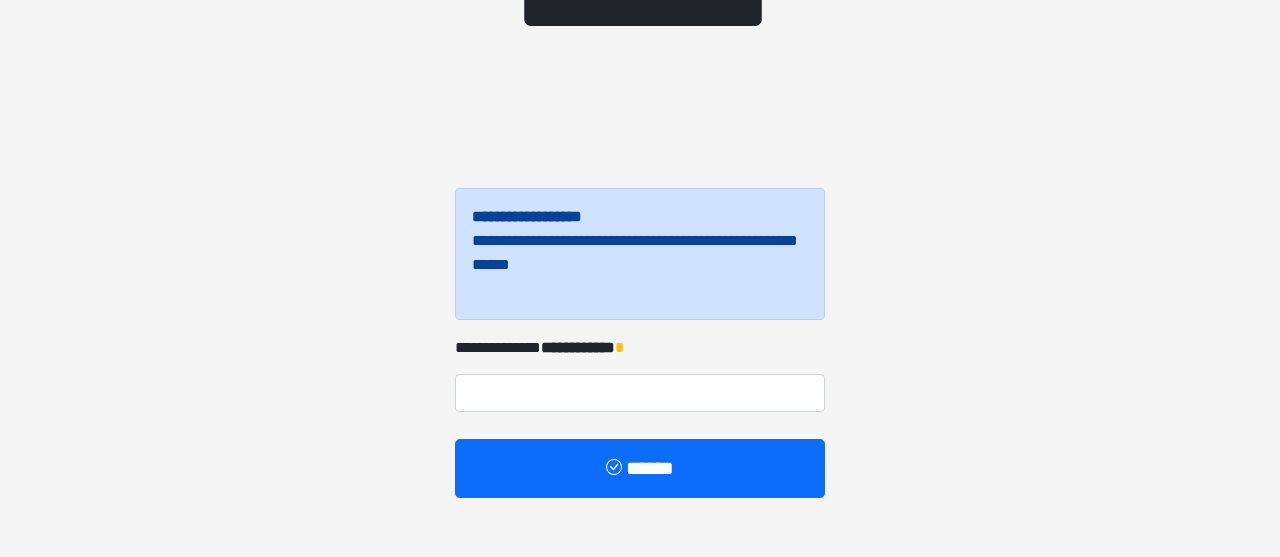 scroll, scrollTop: 244, scrollLeft: 0, axis: vertical 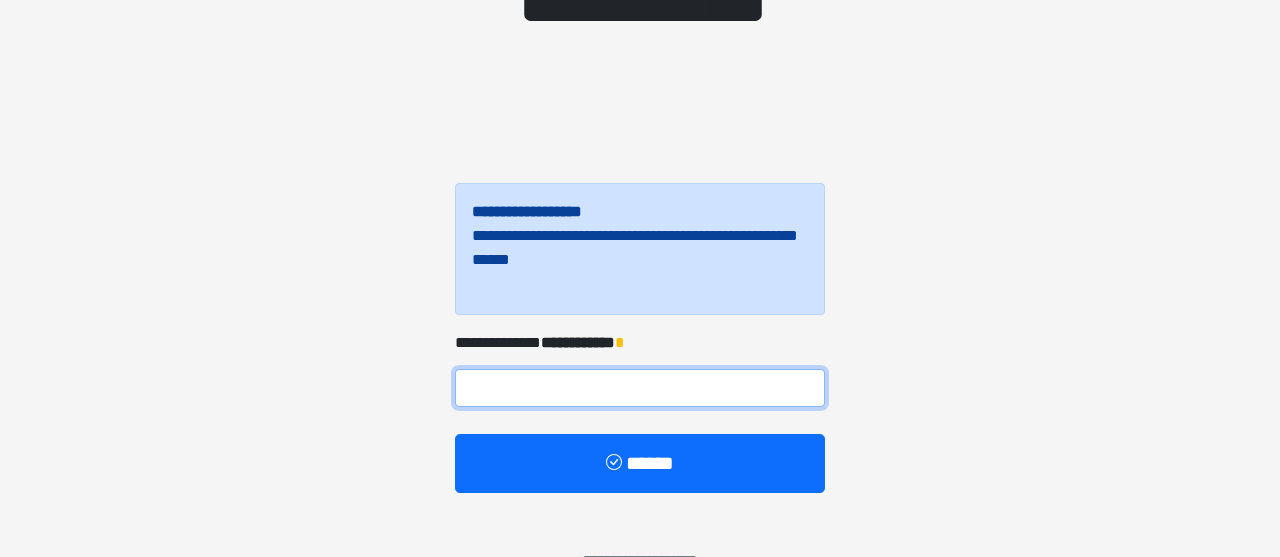 click at bounding box center (640, 388) 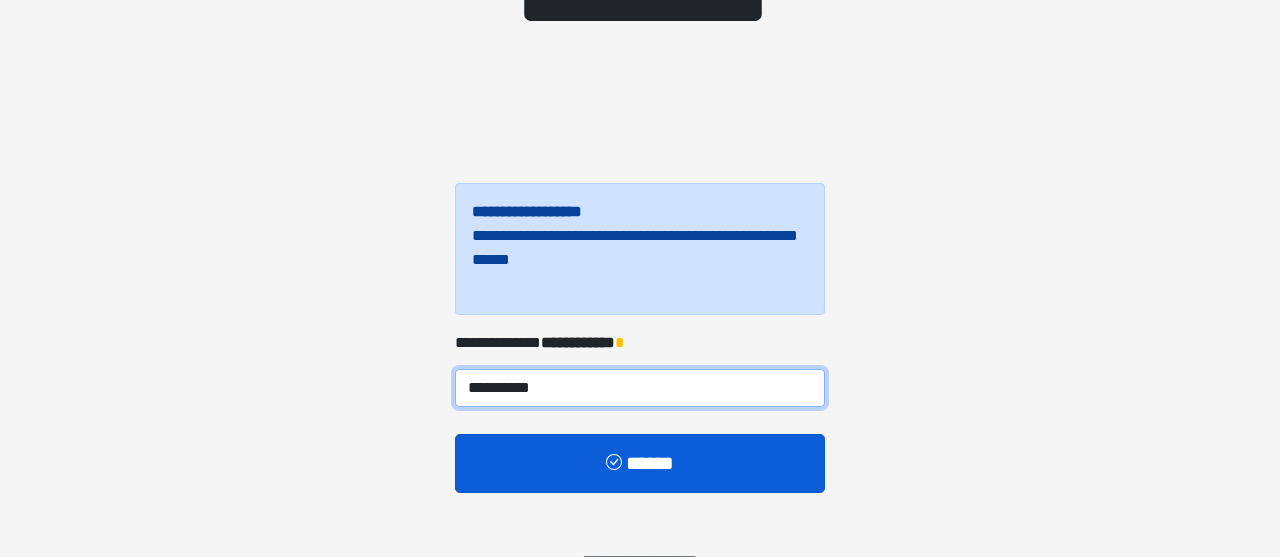 type on "**********" 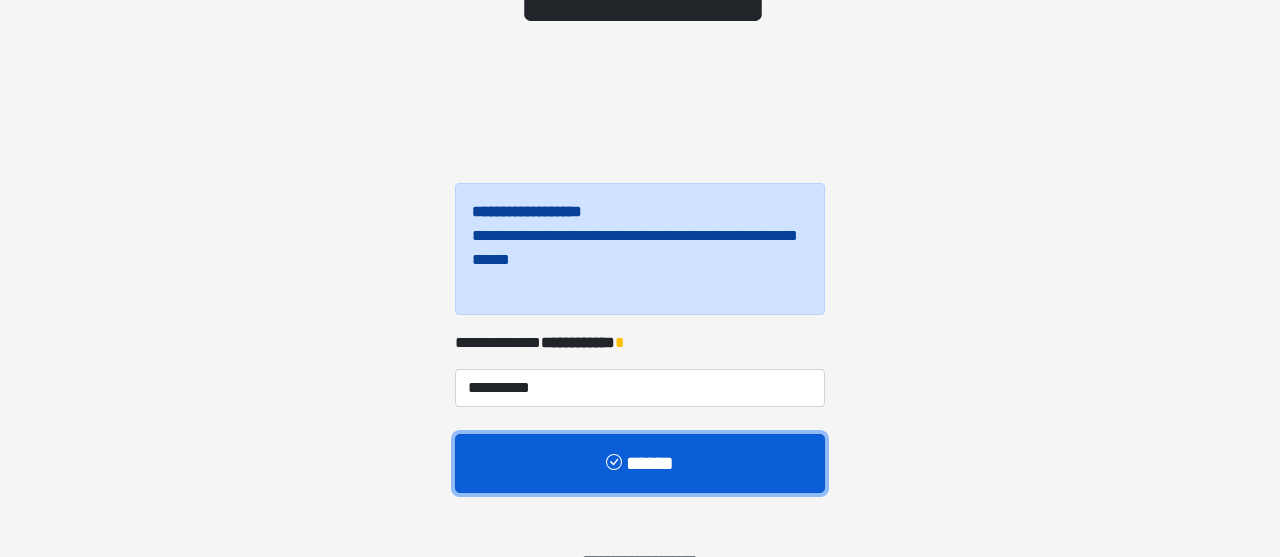 click on "******" at bounding box center (640, 464) 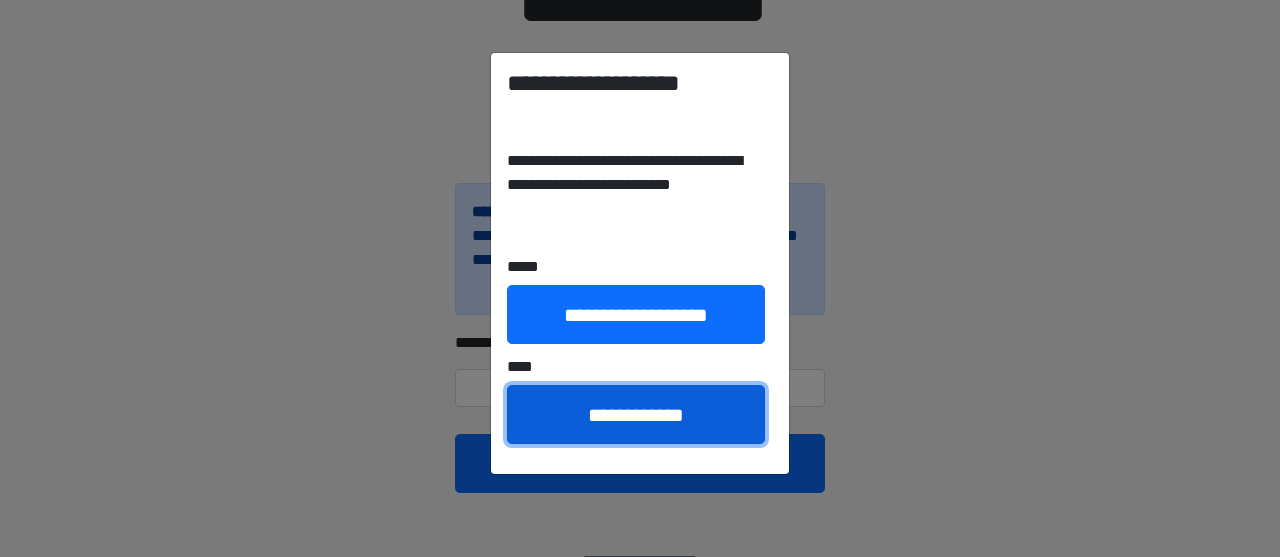 click on "**********" at bounding box center [636, 415] 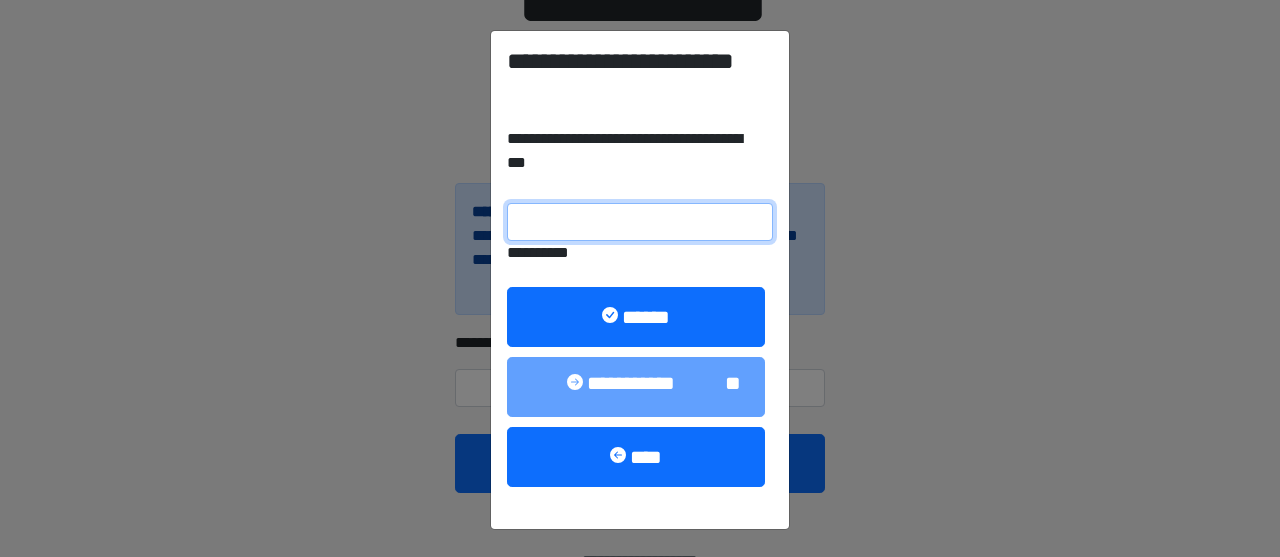 click on "**********" at bounding box center (640, 222) 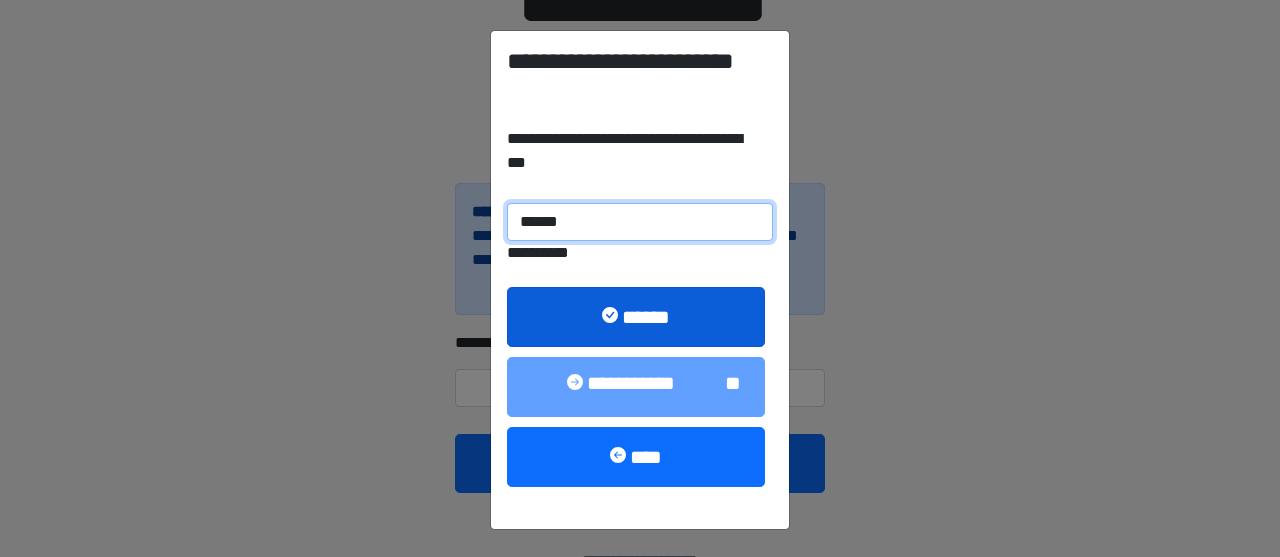 type on "******" 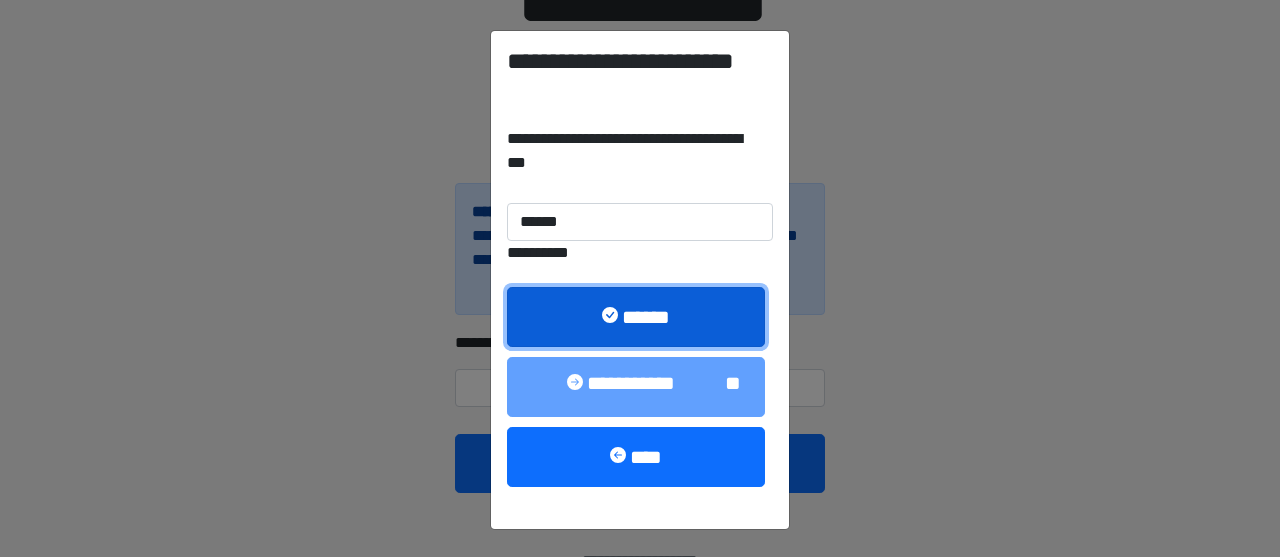 click on "******" at bounding box center (636, 317) 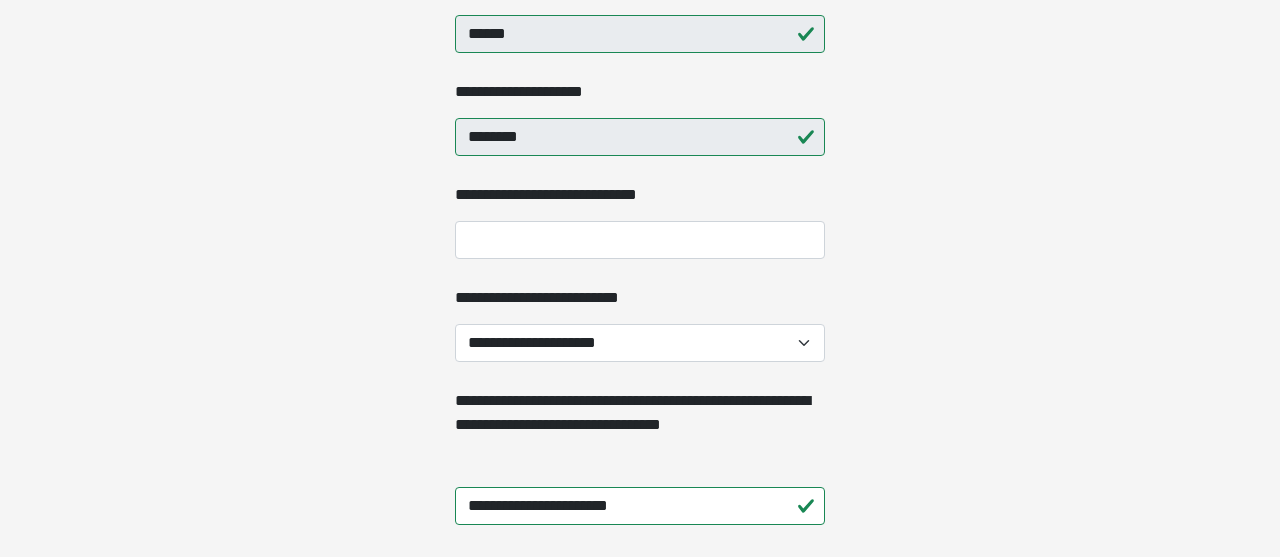 scroll, scrollTop: 670, scrollLeft: 0, axis: vertical 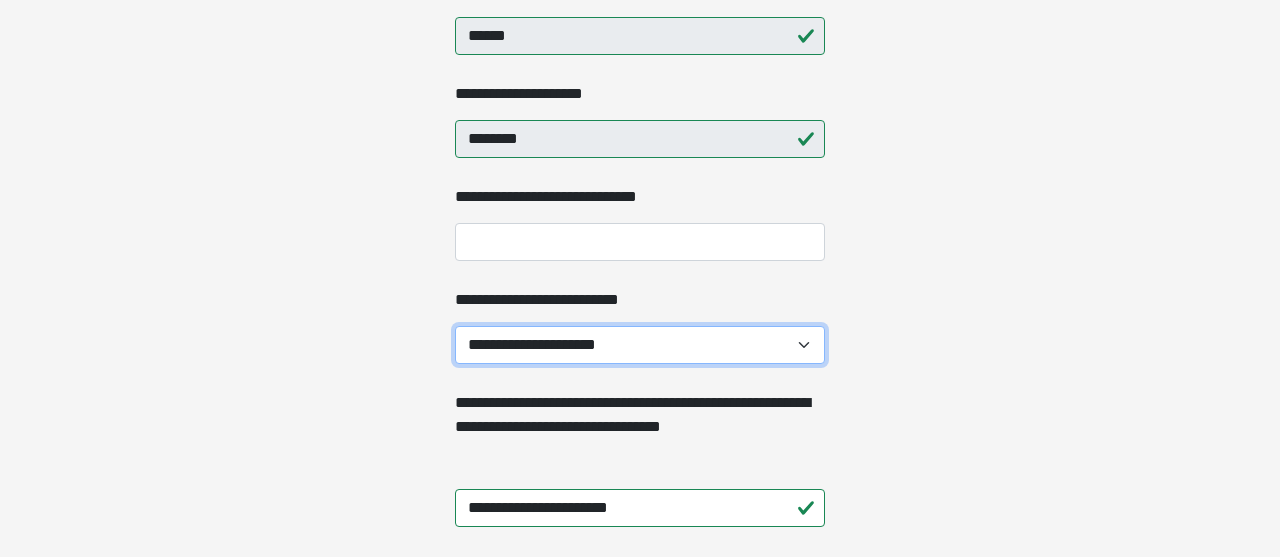 click on "**********" at bounding box center [640, 345] 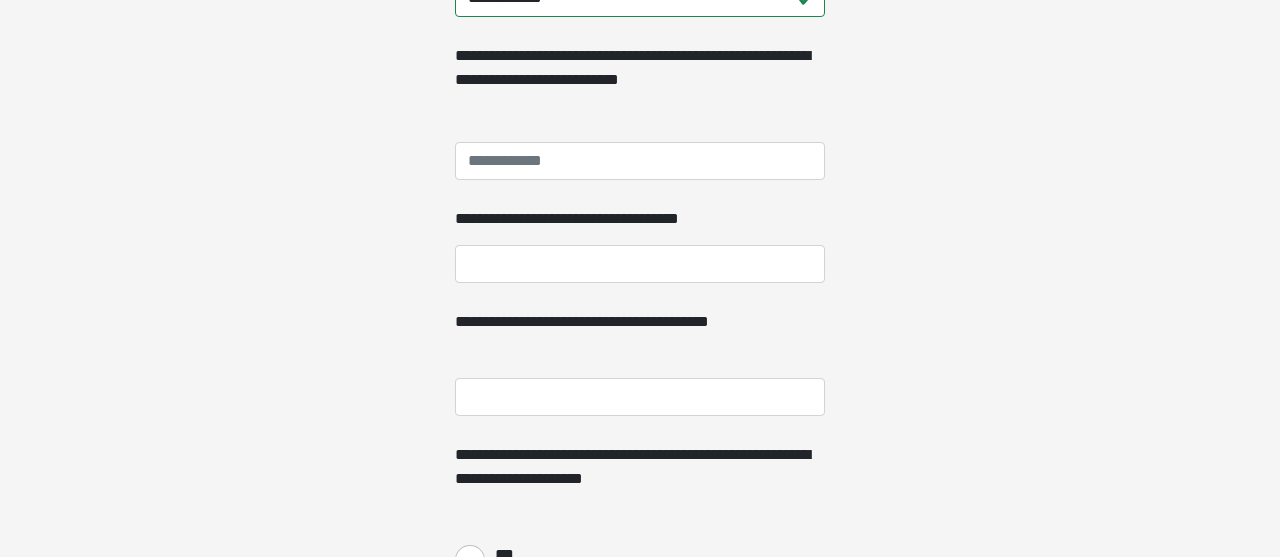 scroll, scrollTop: 1875, scrollLeft: 0, axis: vertical 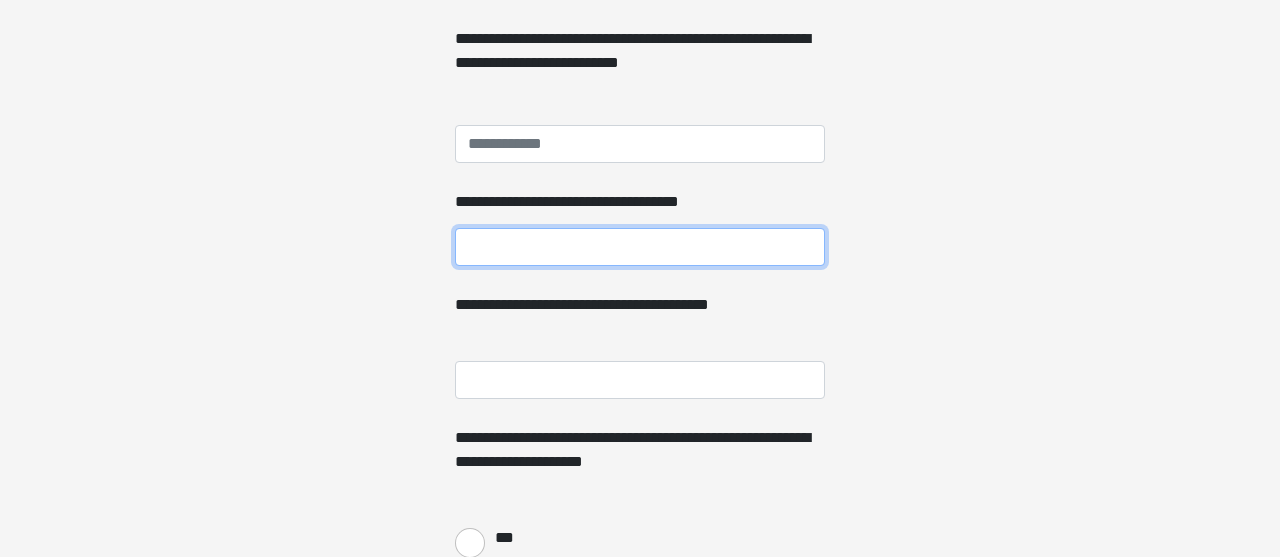 click on "**********" at bounding box center (640, 247) 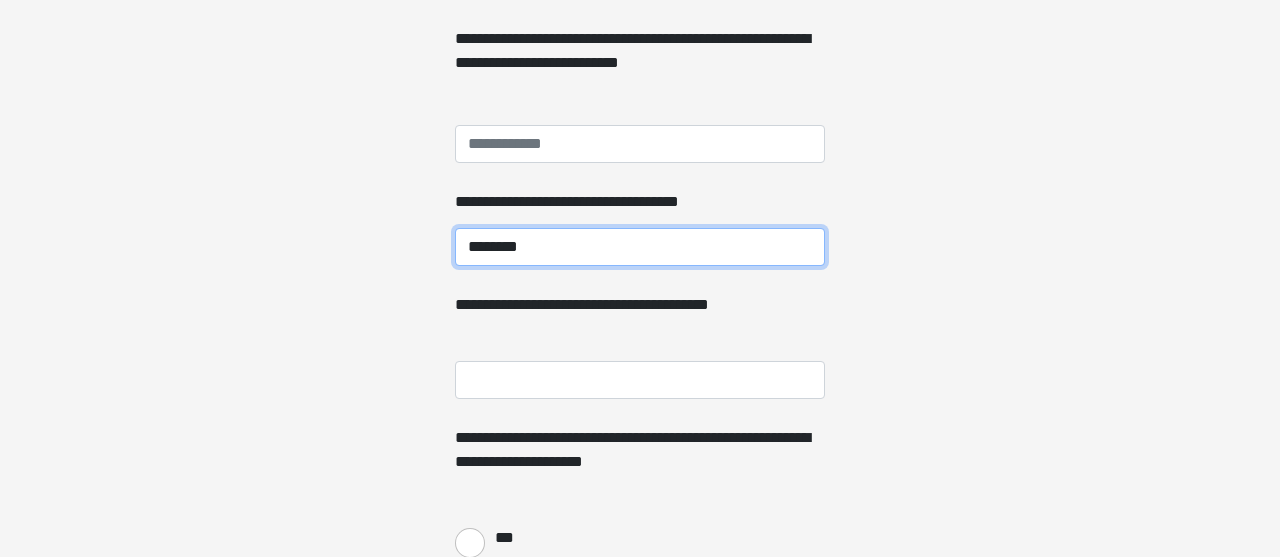 type on "********" 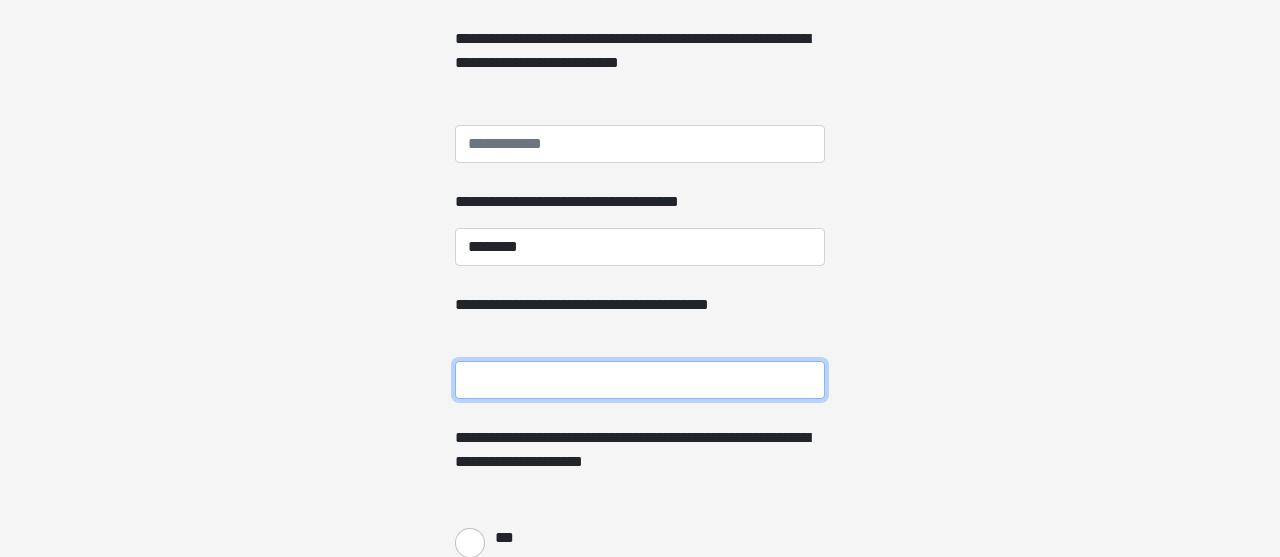 click on "**********" at bounding box center (640, 380) 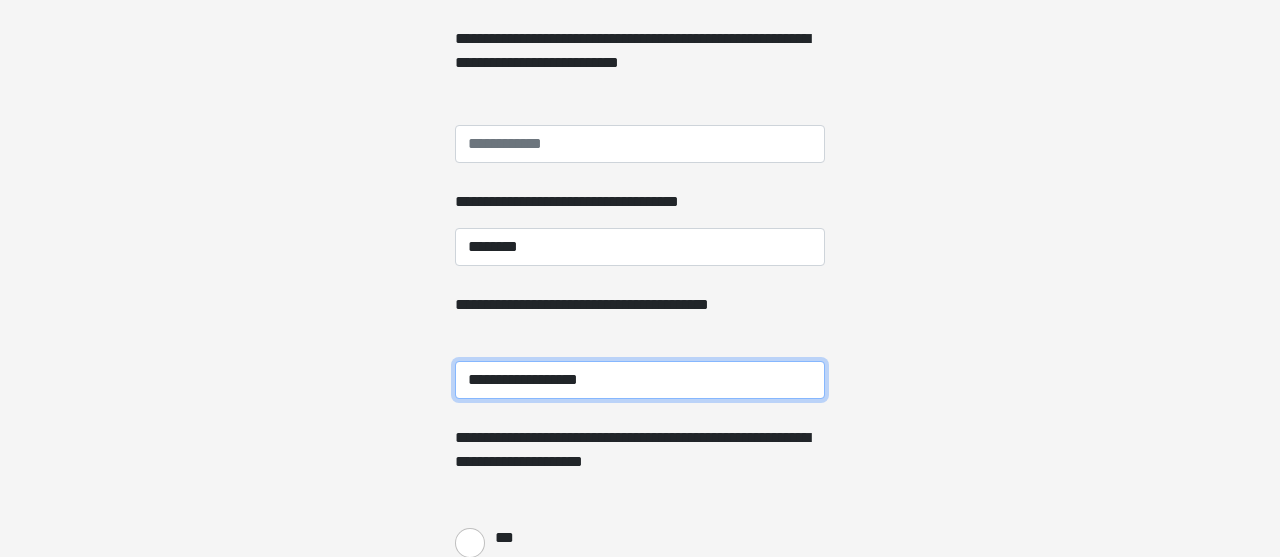 type on "**********" 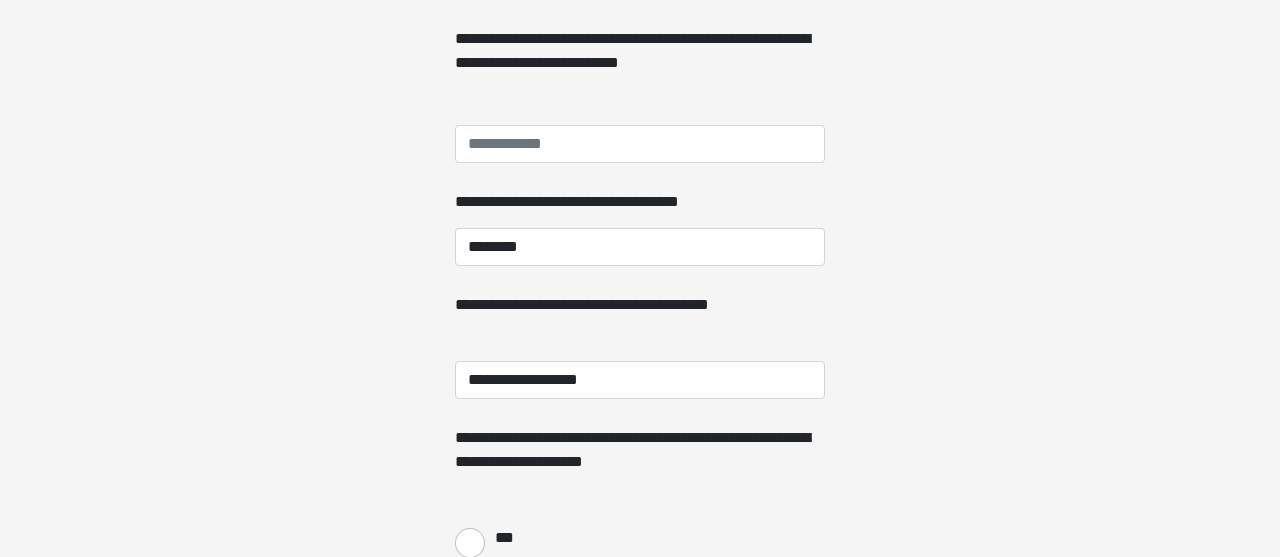 click on "**********" at bounding box center [640, -1597] 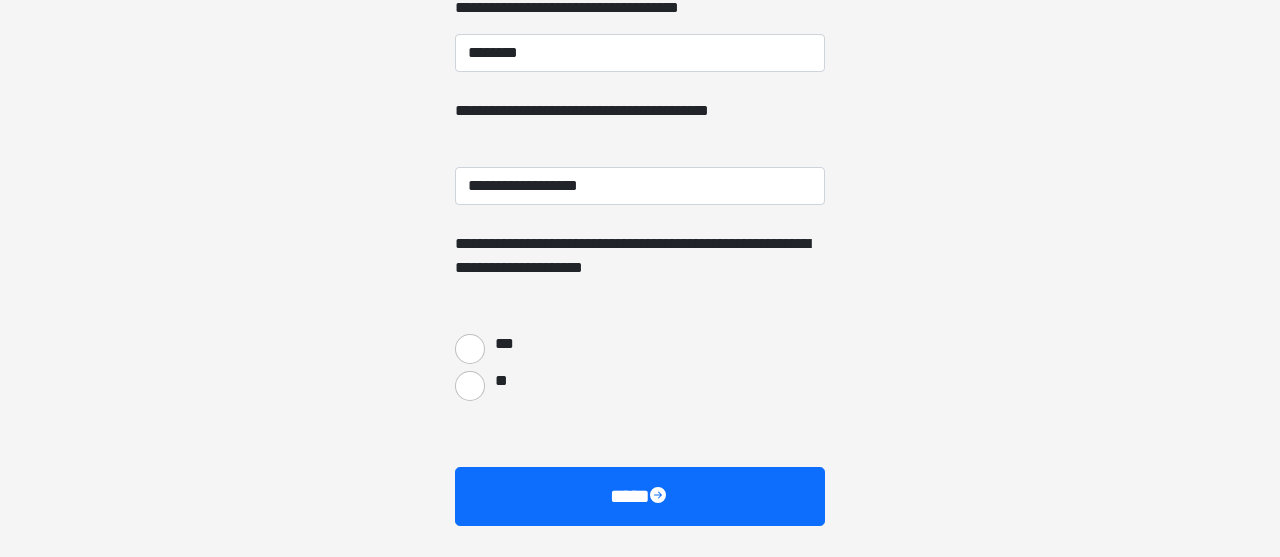 scroll, scrollTop: 2067, scrollLeft: 0, axis: vertical 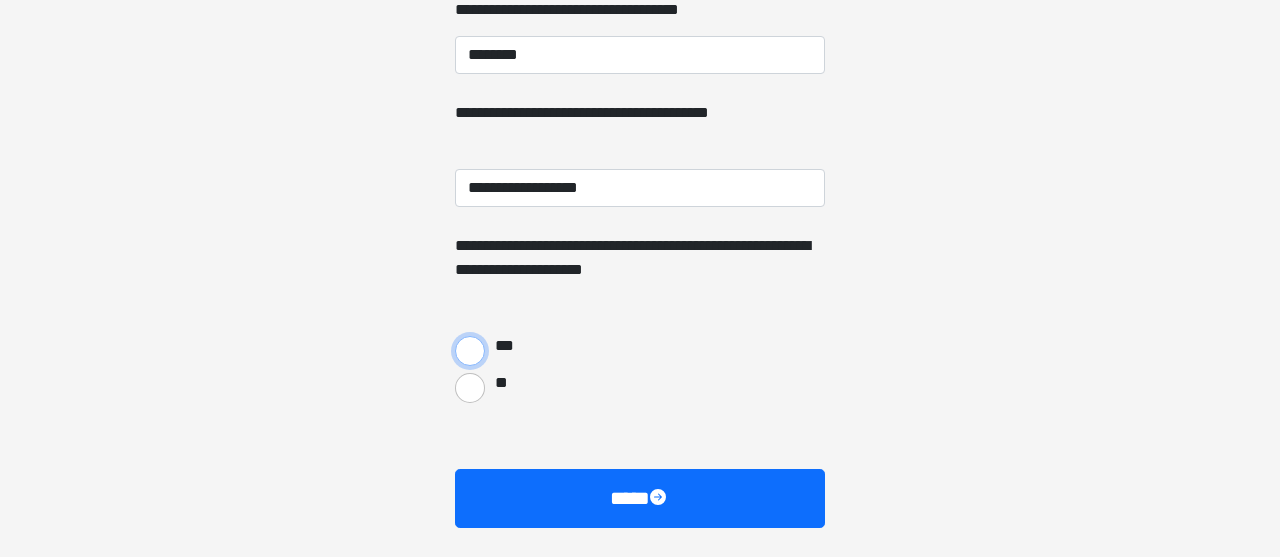 click on "***" at bounding box center [470, 351] 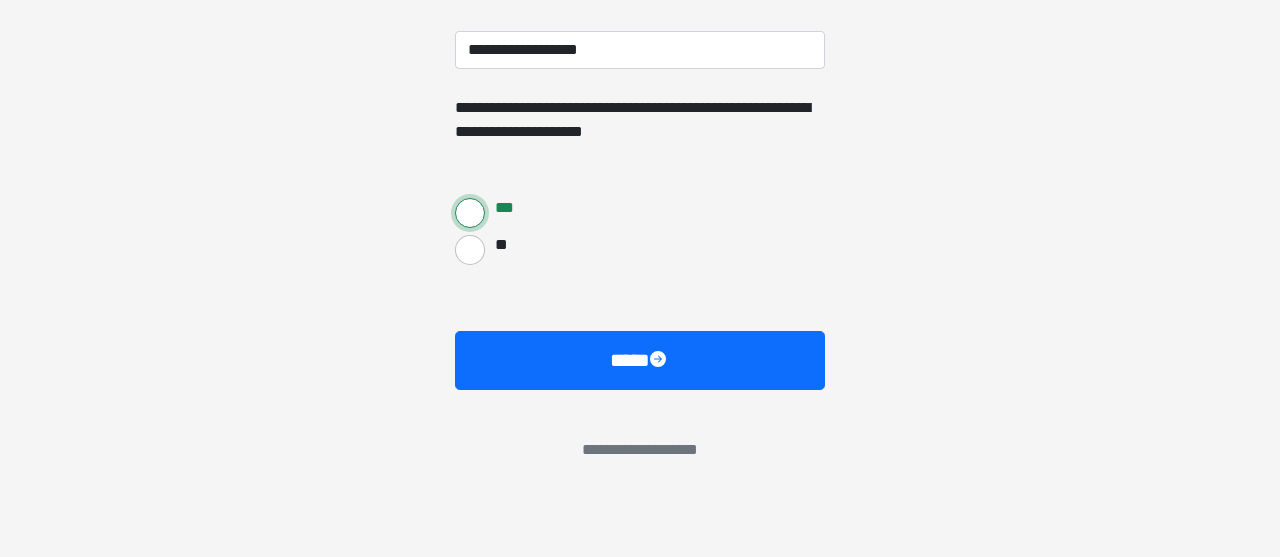 scroll, scrollTop: 2219, scrollLeft: 0, axis: vertical 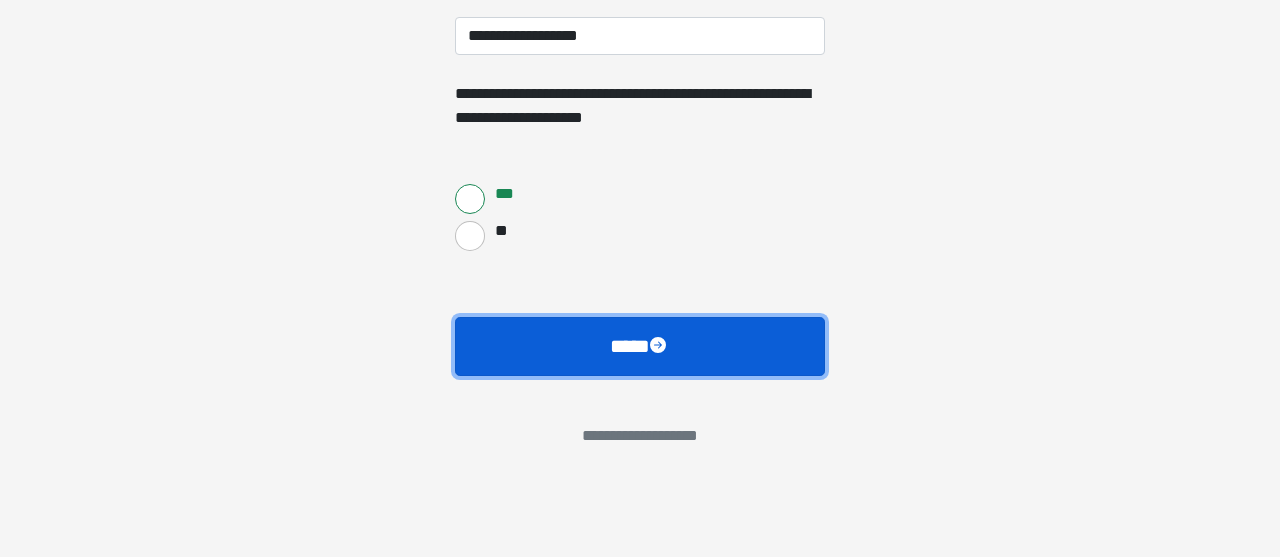 click on "****" at bounding box center [640, 347] 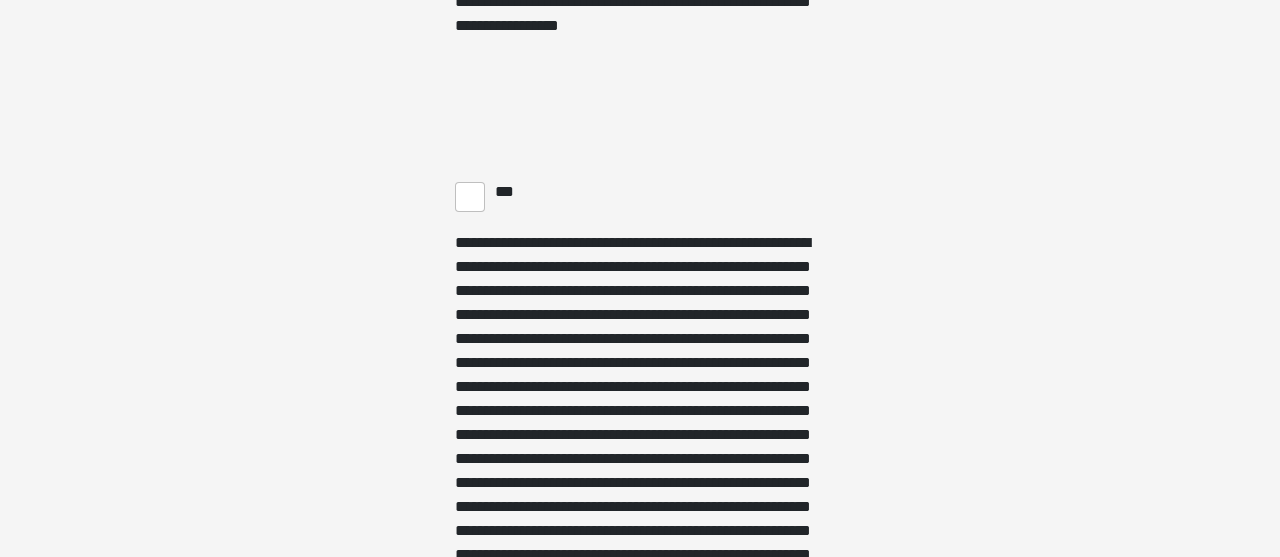 scroll, scrollTop: 6448, scrollLeft: 0, axis: vertical 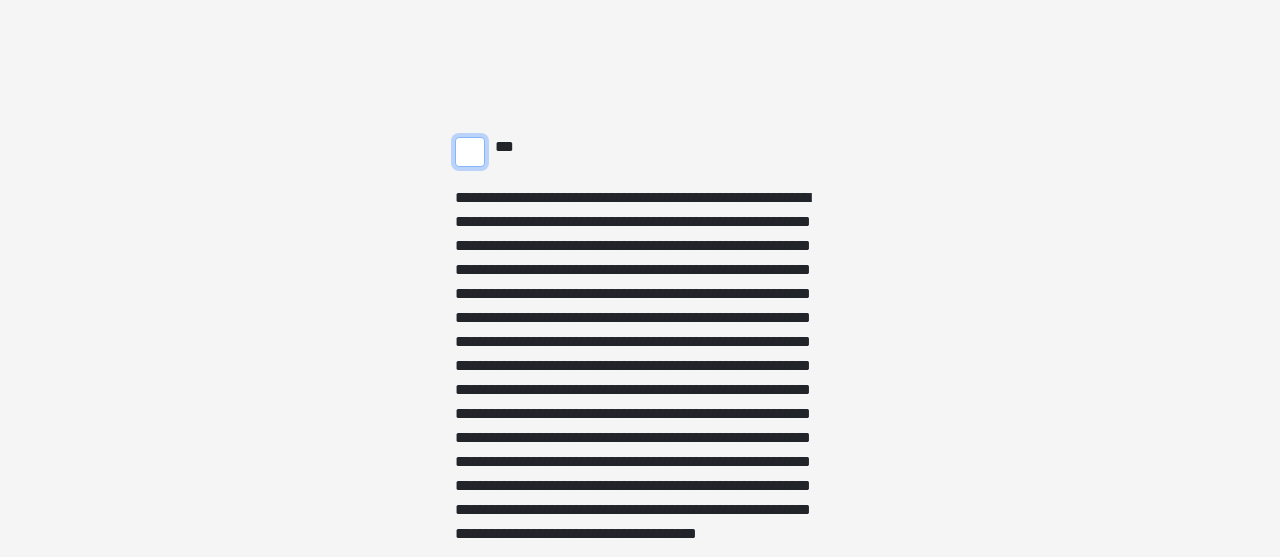 click on "***" at bounding box center [470, 152] 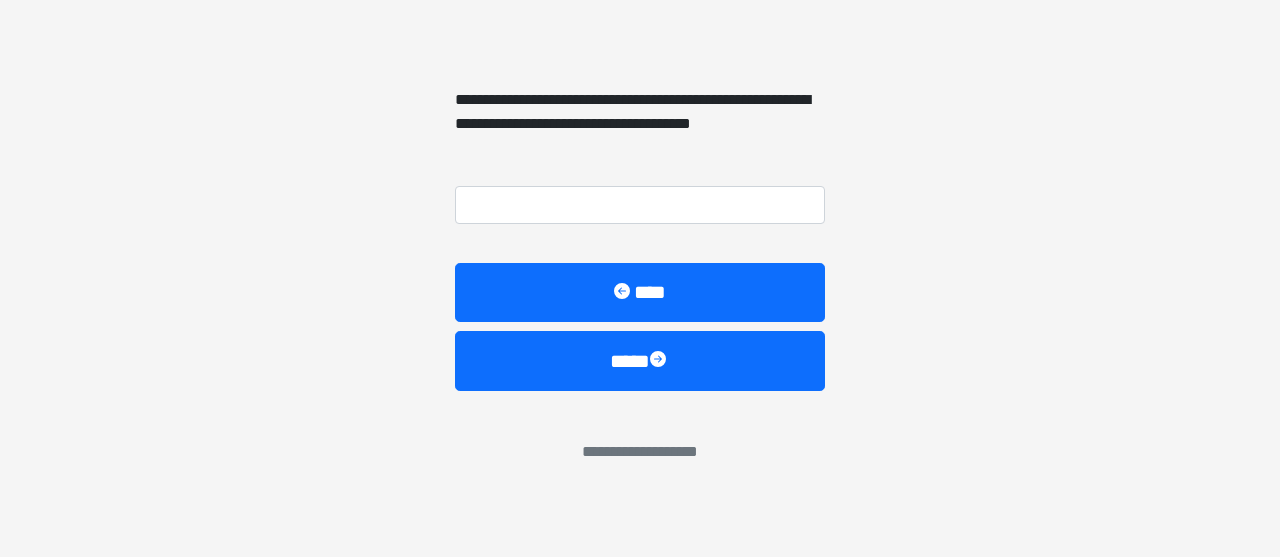 scroll, scrollTop: 7277, scrollLeft: 0, axis: vertical 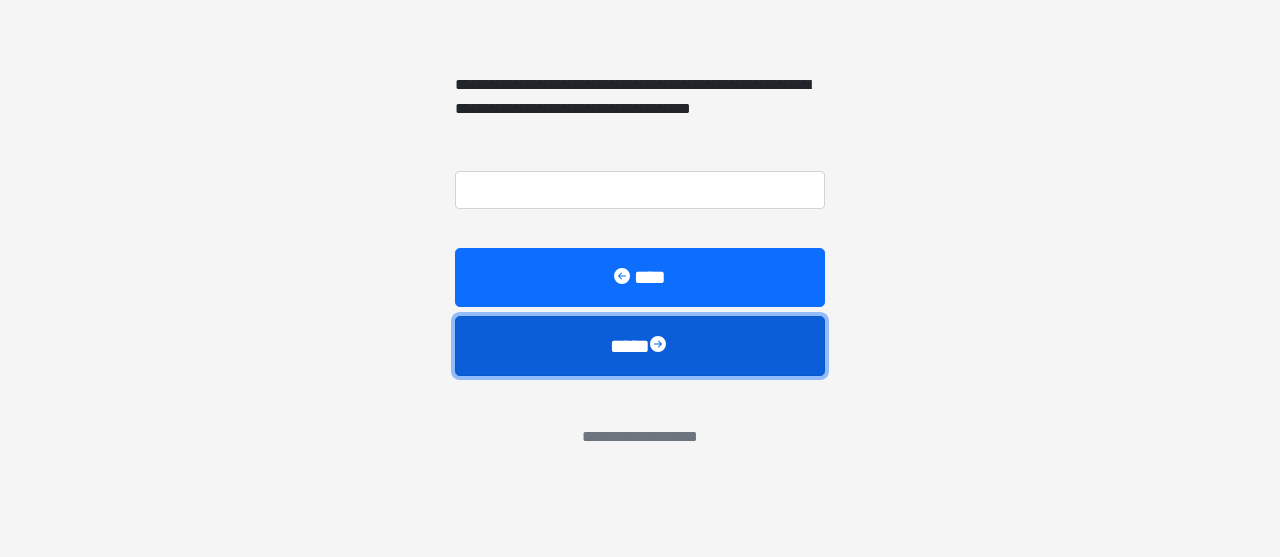 click on "****" at bounding box center [640, 346] 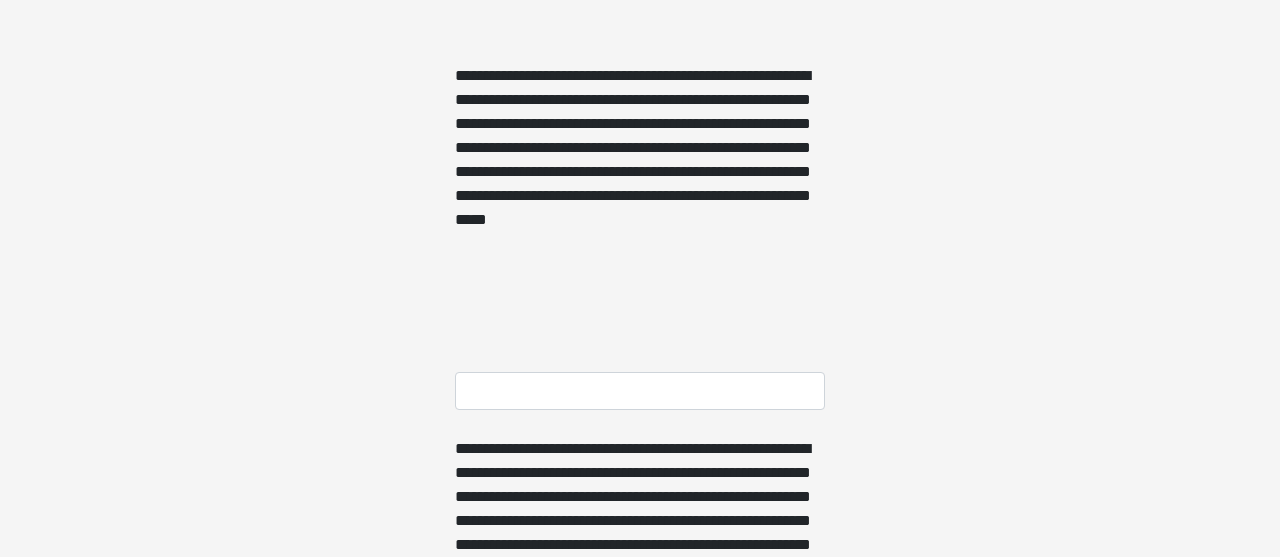 scroll, scrollTop: 647, scrollLeft: 0, axis: vertical 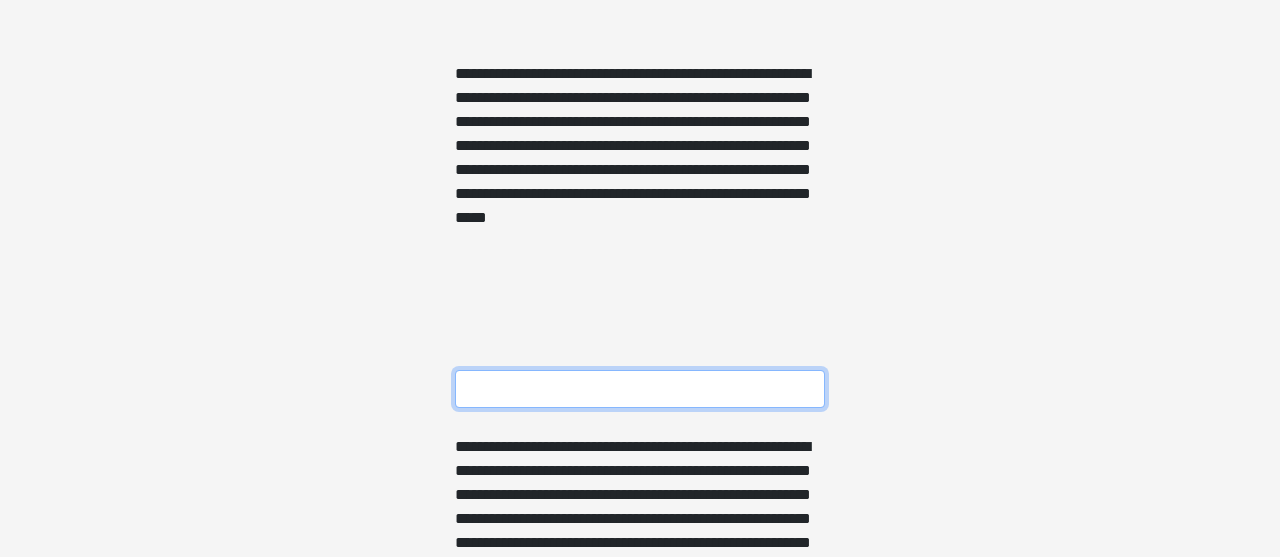 click on "**********" at bounding box center [640, 389] 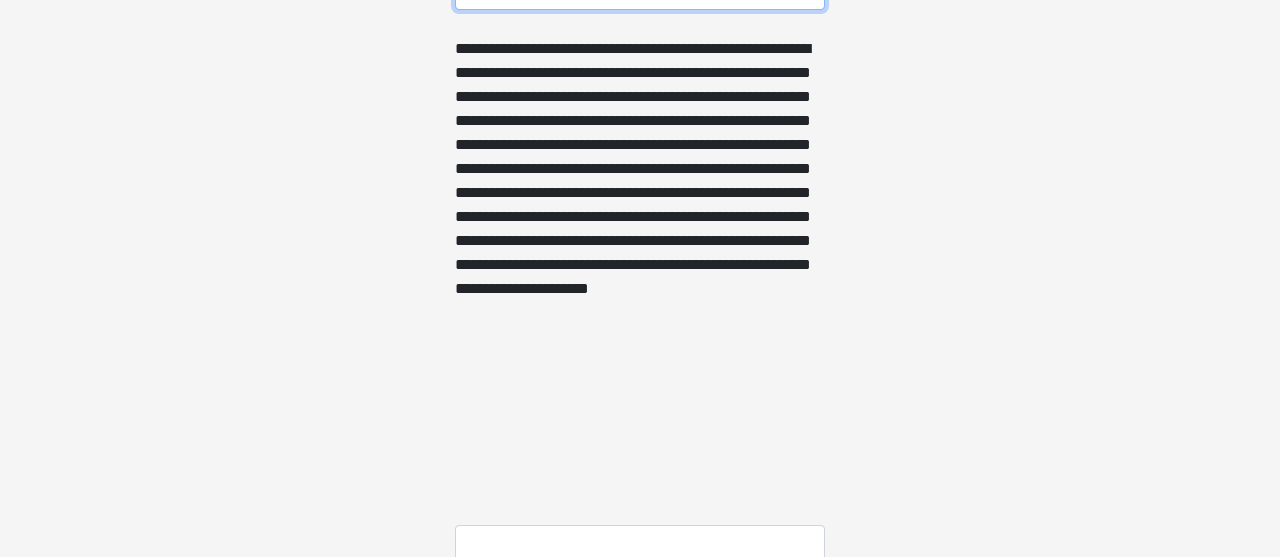 scroll, scrollTop: 1051, scrollLeft: 0, axis: vertical 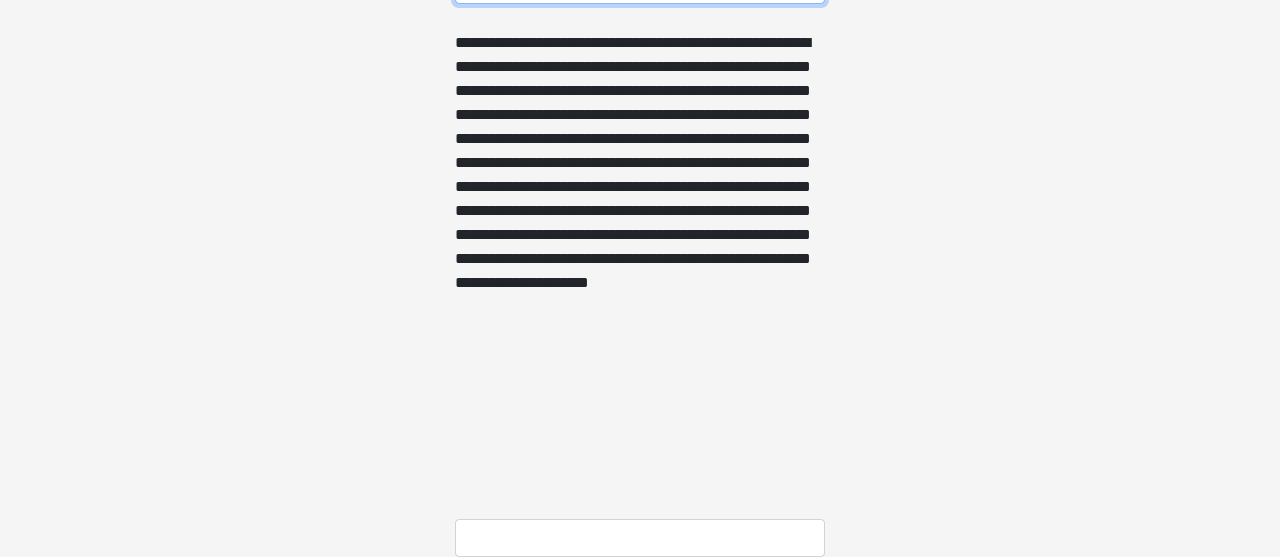 type on "*" 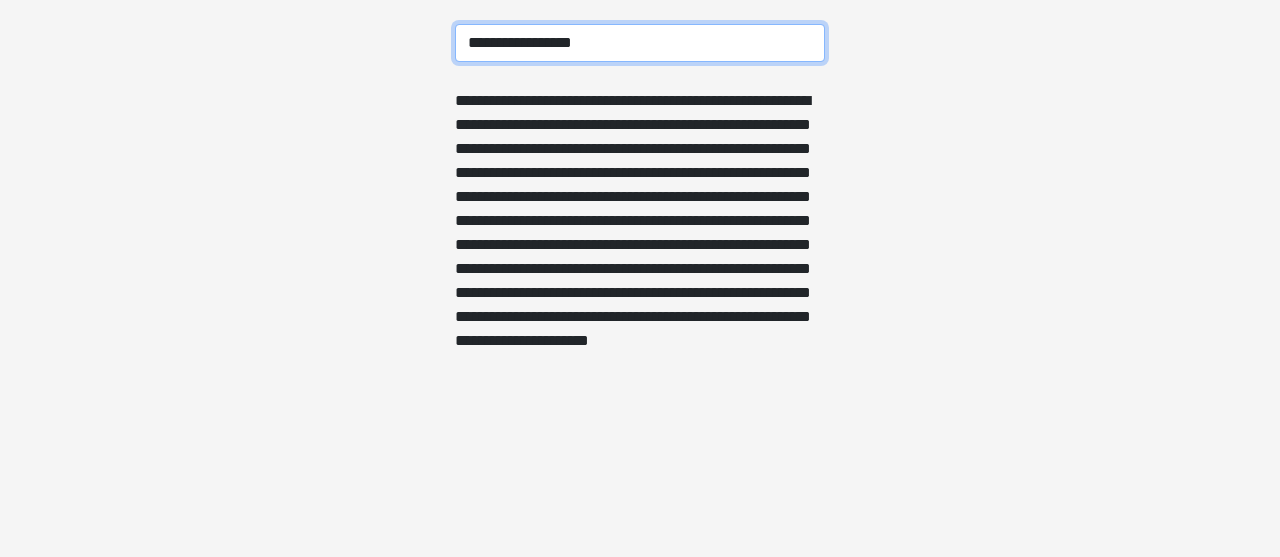 scroll, scrollTop: 882, scrollLeft: 0, axis: vertical 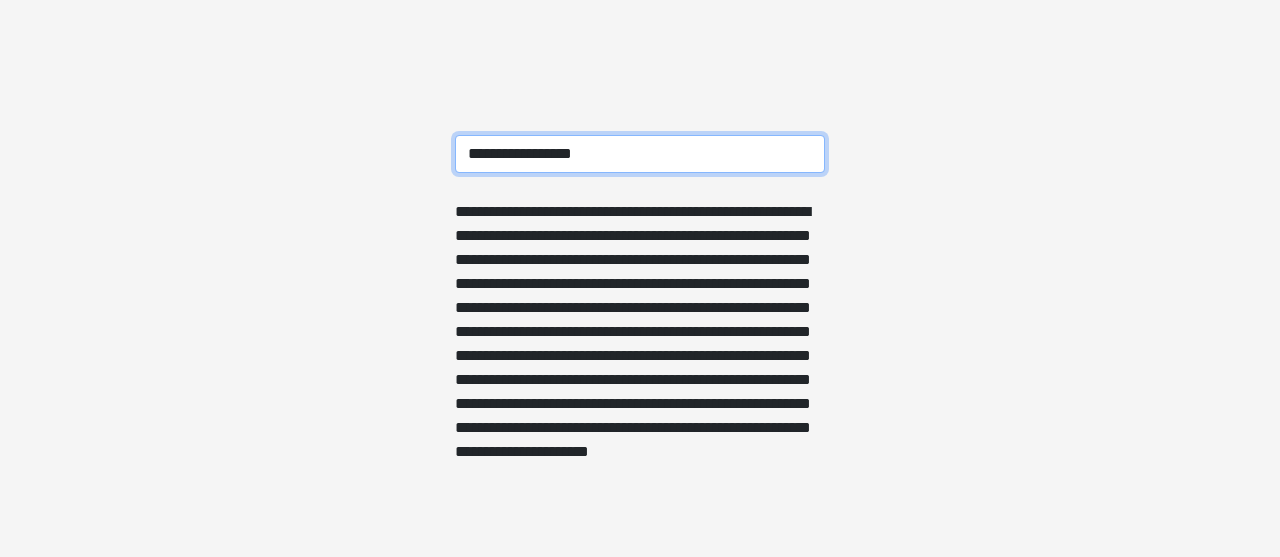type on "**********" 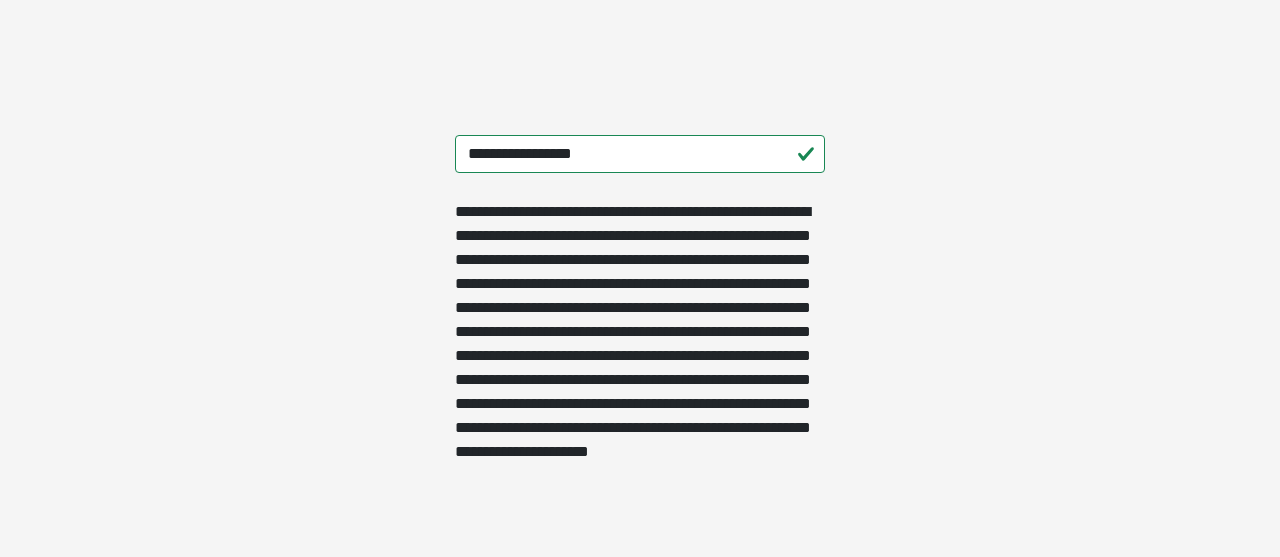 click on "**********" at bounding box center [640, 312] 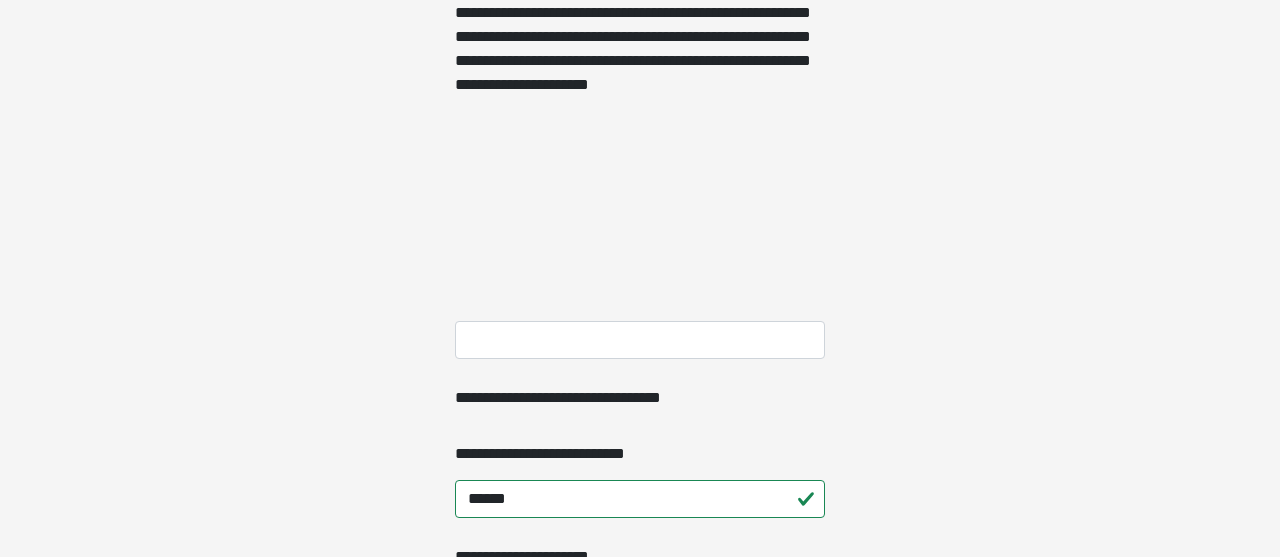 scroll, scrollTop: 1251, scrollLeft: 0, axis: vertical 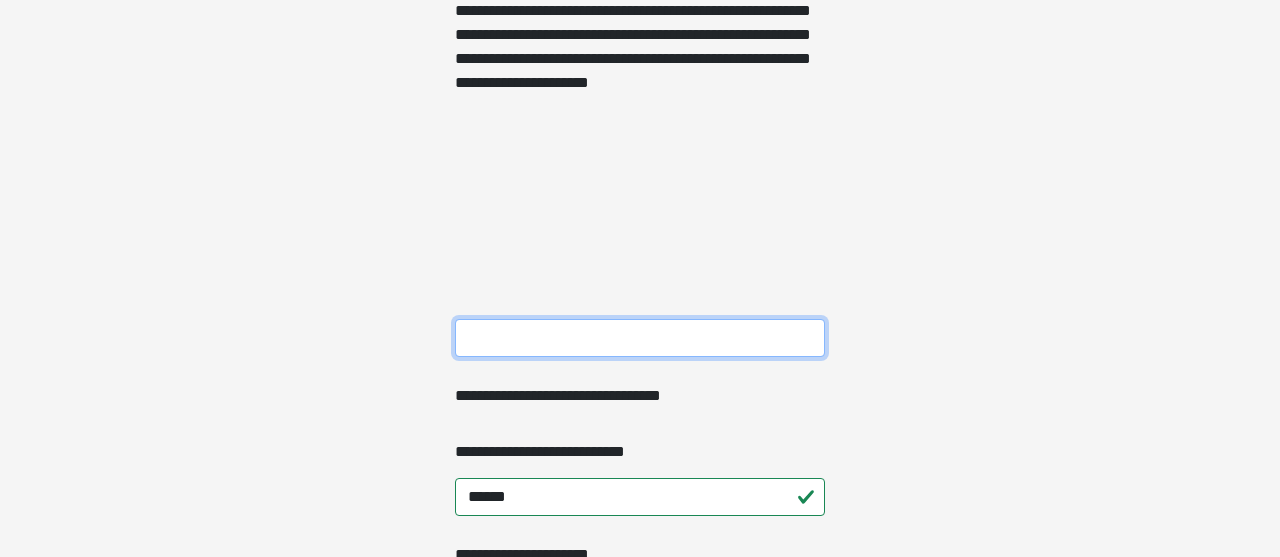 click on "**********" at bounding box center [640, 338] 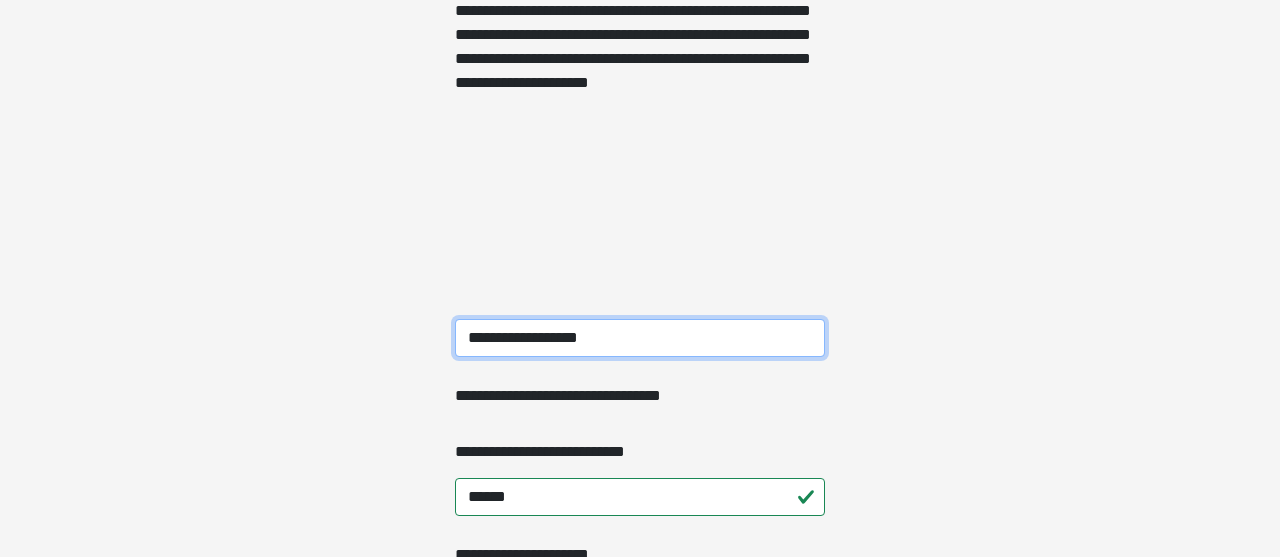 click on "**********" at bounding box center (640, 338) 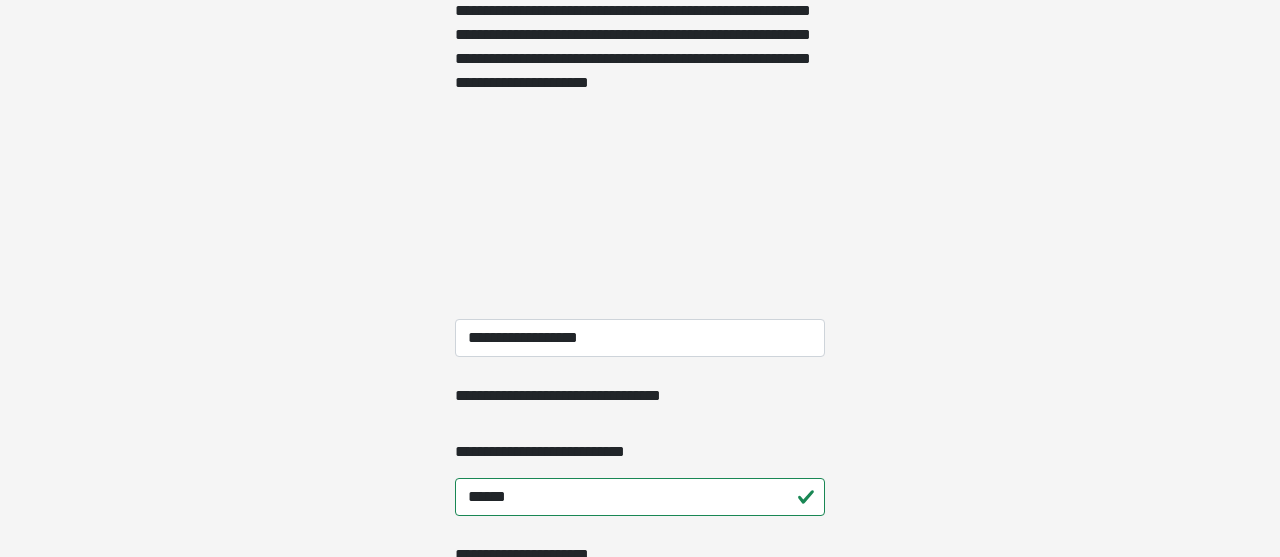 click on "**********" at bounding box center [640, 404] 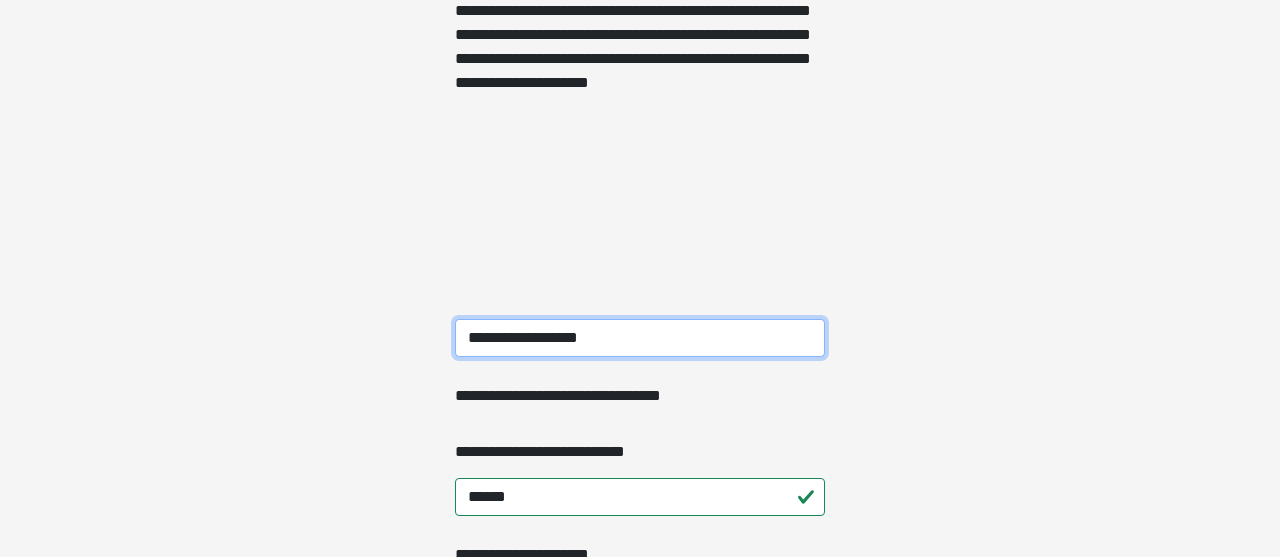 click on "**********" at bounding box center [640, 338] 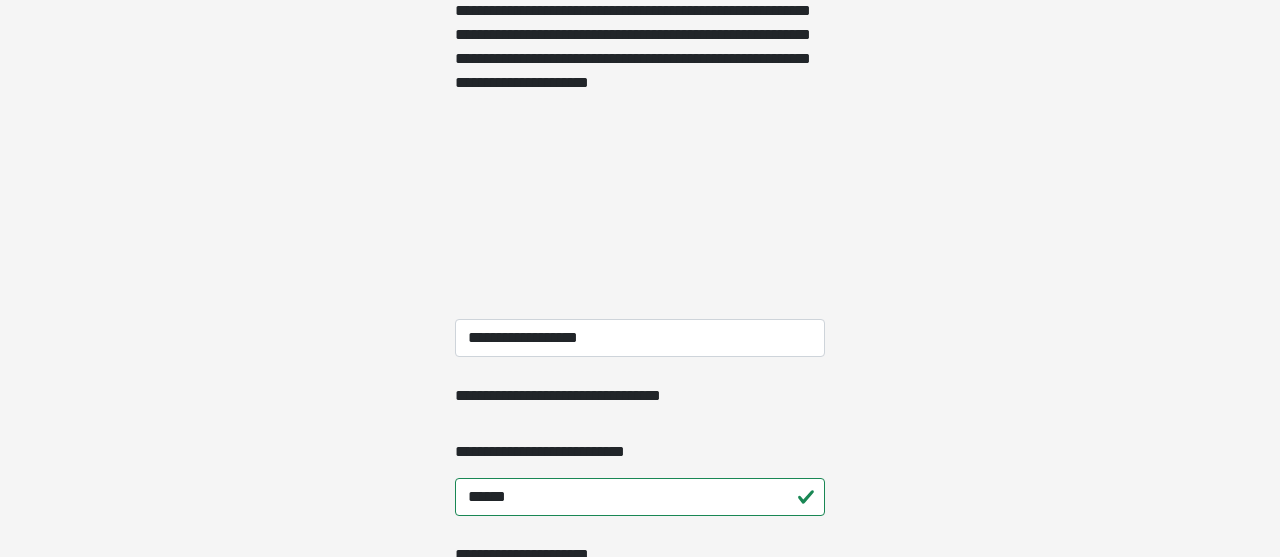 click on "**********" at bounding box center [640, 37] 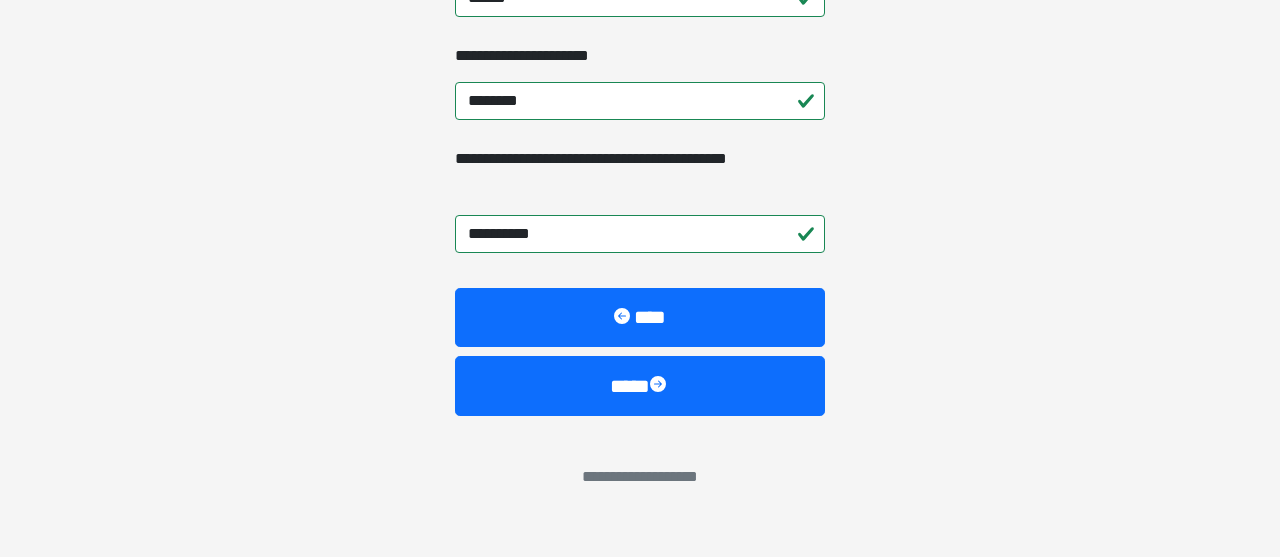 scroll, scrollTop: 1752, scrollLeft: 0, axis: vertical 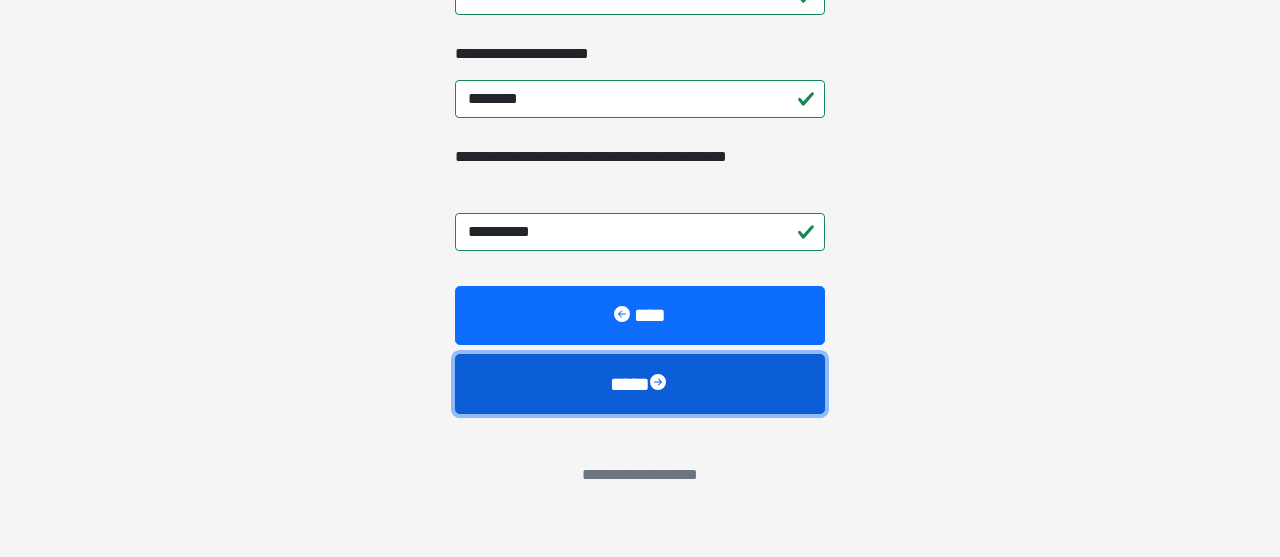 click on "****" at bounding box center (640, 384) 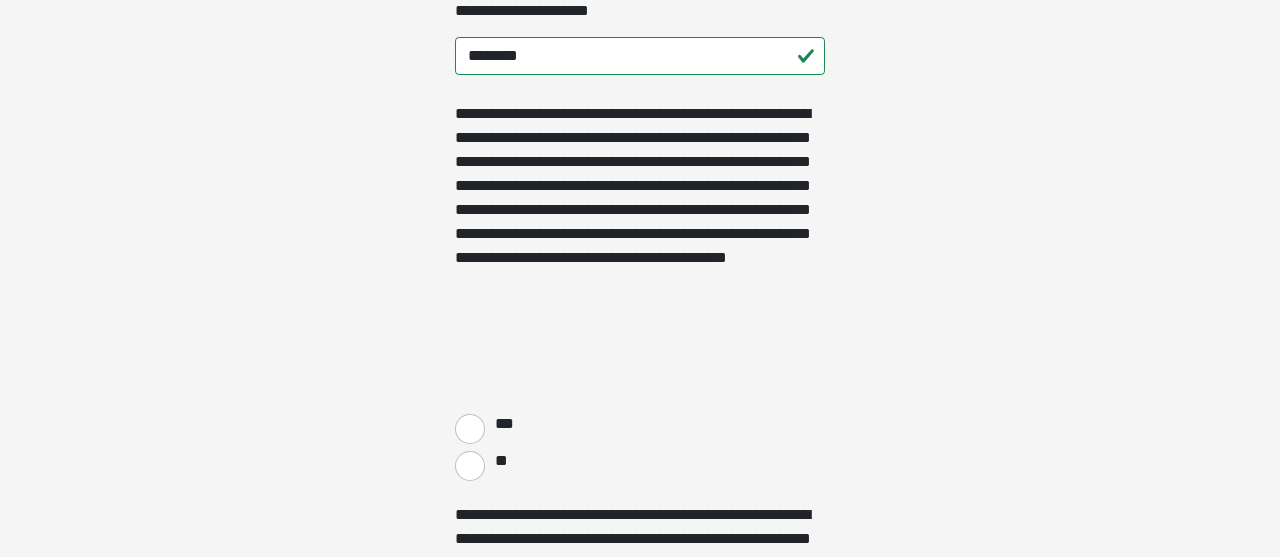scroll, scrollTop: 760, scrollLeft: 0, axis: vertical 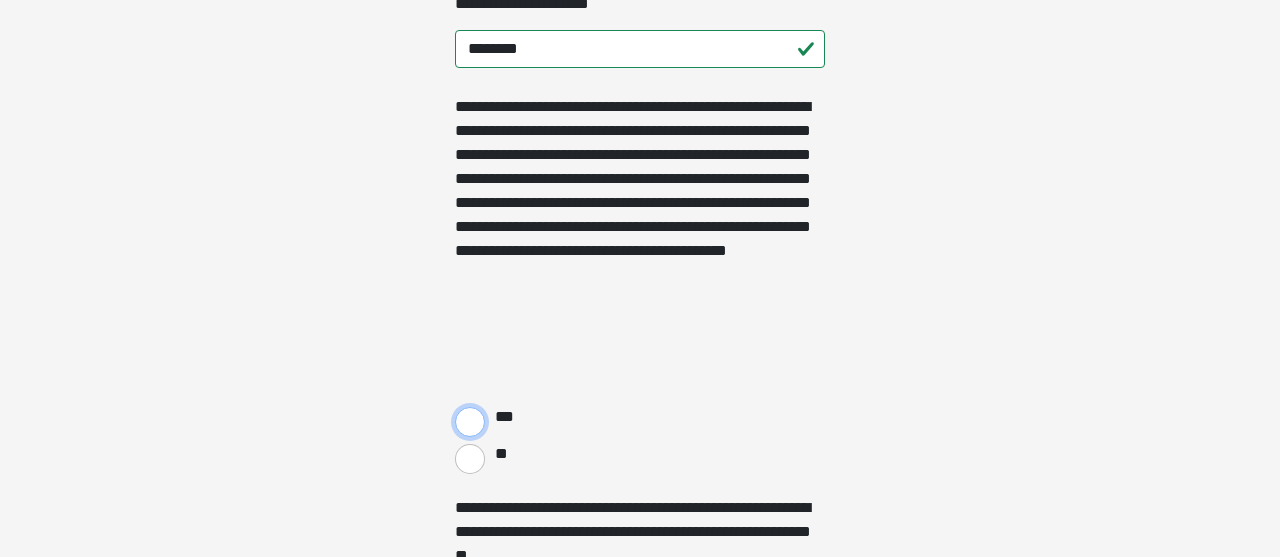click on "***" at bounding box center [470, 422] 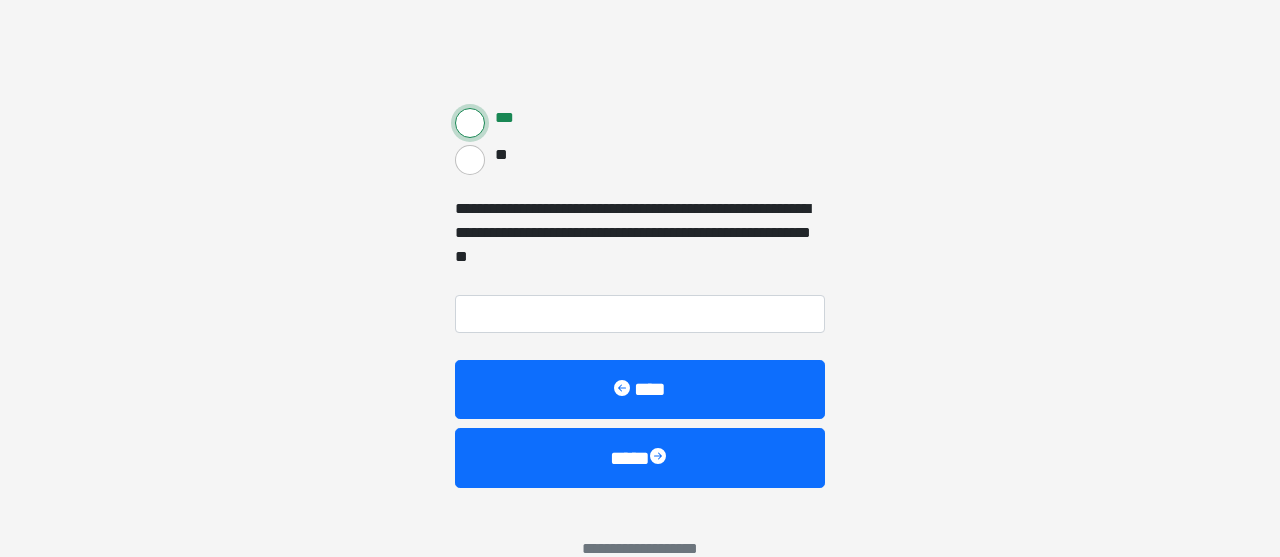 scroll, scrollTop: 1073, scrollLeft: 0, axis: vertical 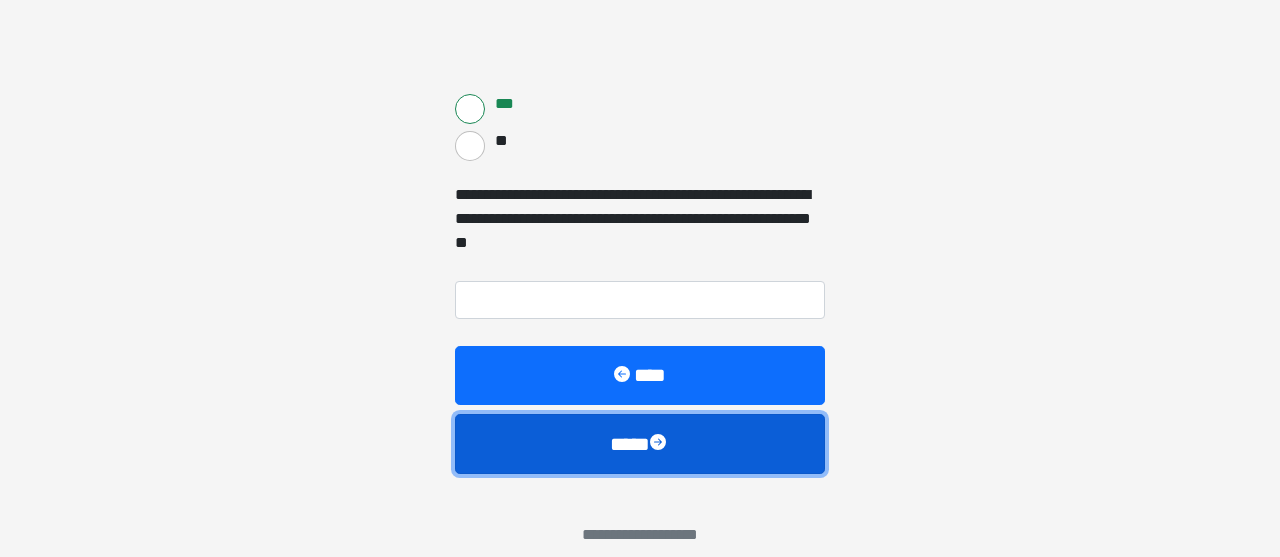 click on "****" at bounding box center [640, 444] 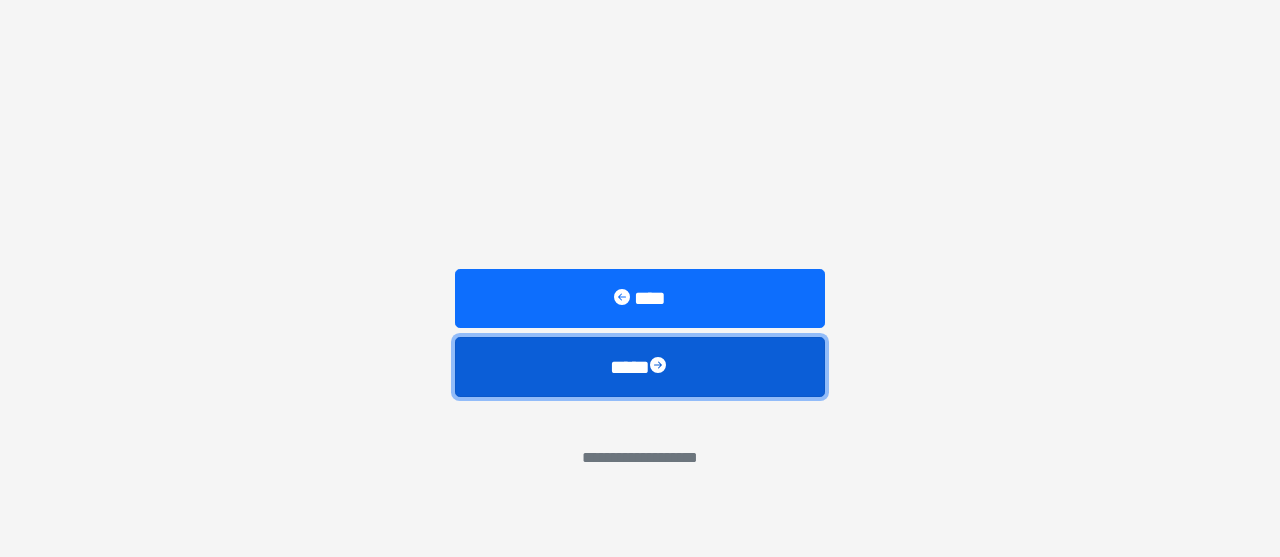 scroll, scrollTop: 1422, scrollLeft: 0, axis: vertical 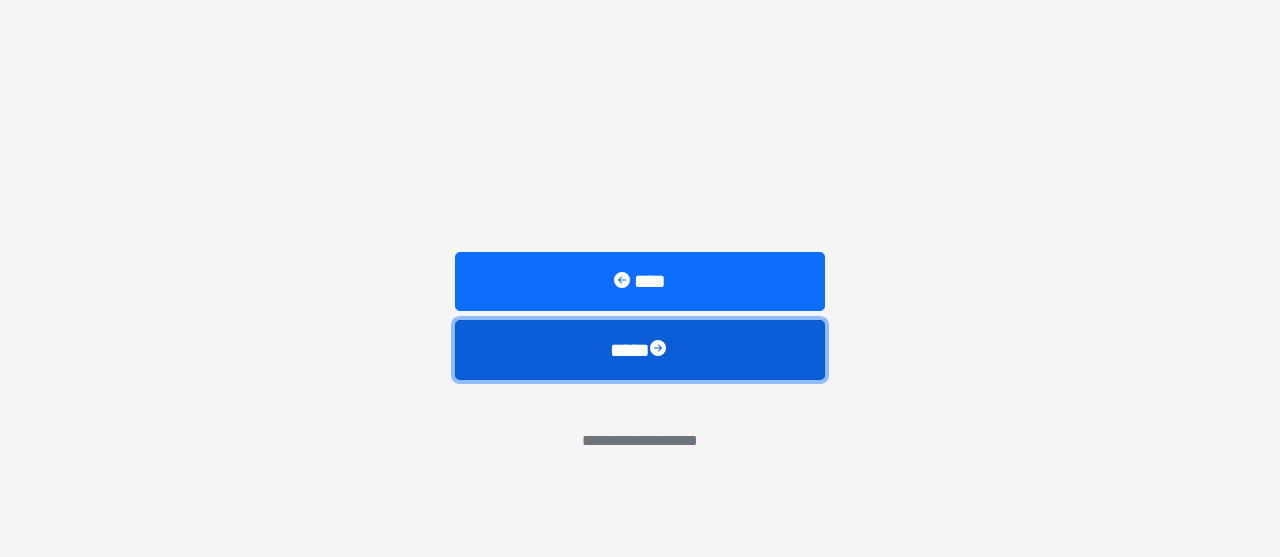 click on "****" at bounding box center (640, 350) 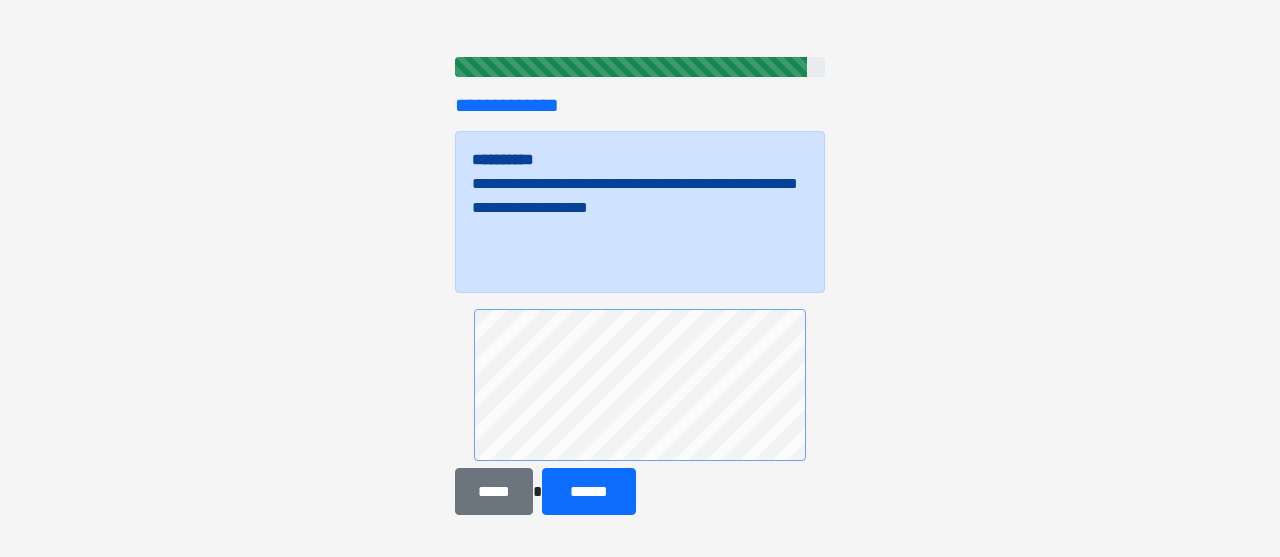 scroll, scrollTop: 426, scrollLeft: 0, axis: vertical 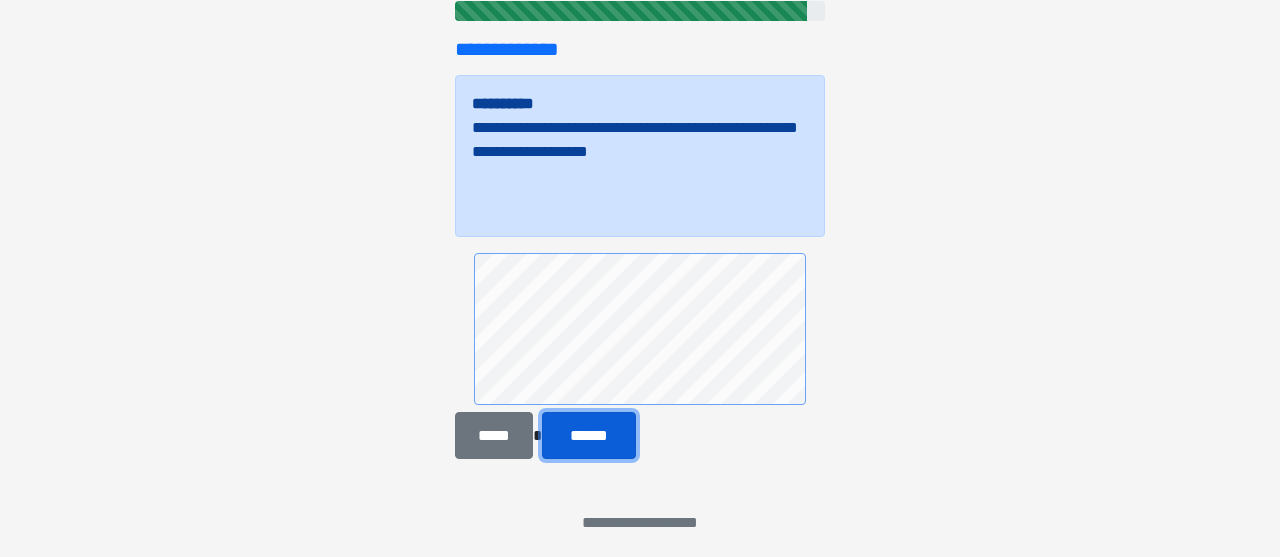 click on "******" at bounding box center [589, 435] 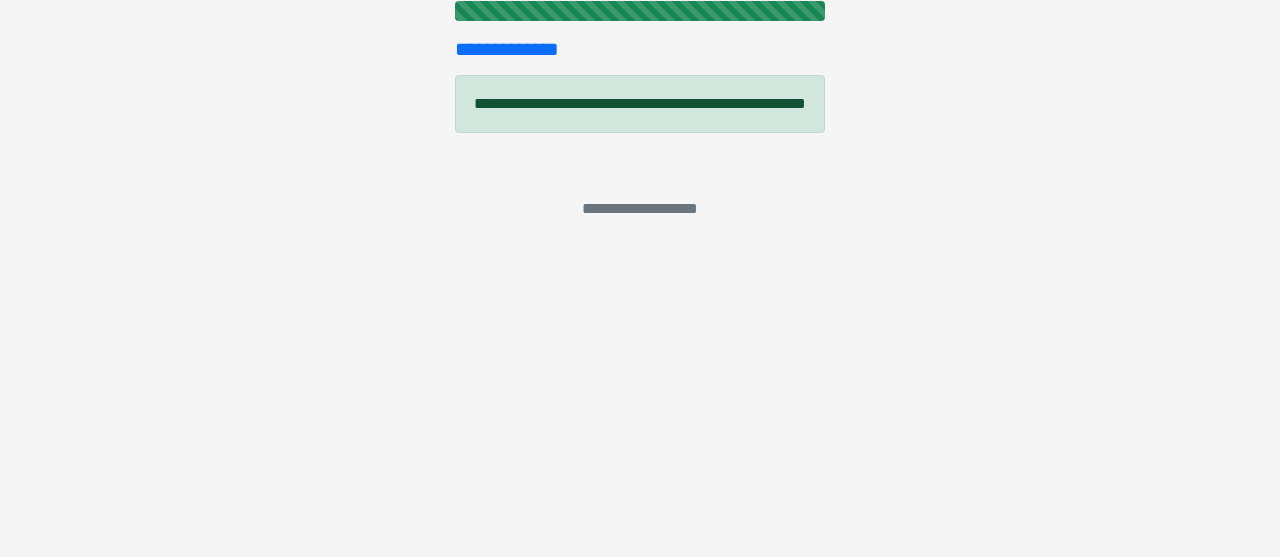 scroll, scrollTop: 208, scrollLeft: 0, axis: vertical 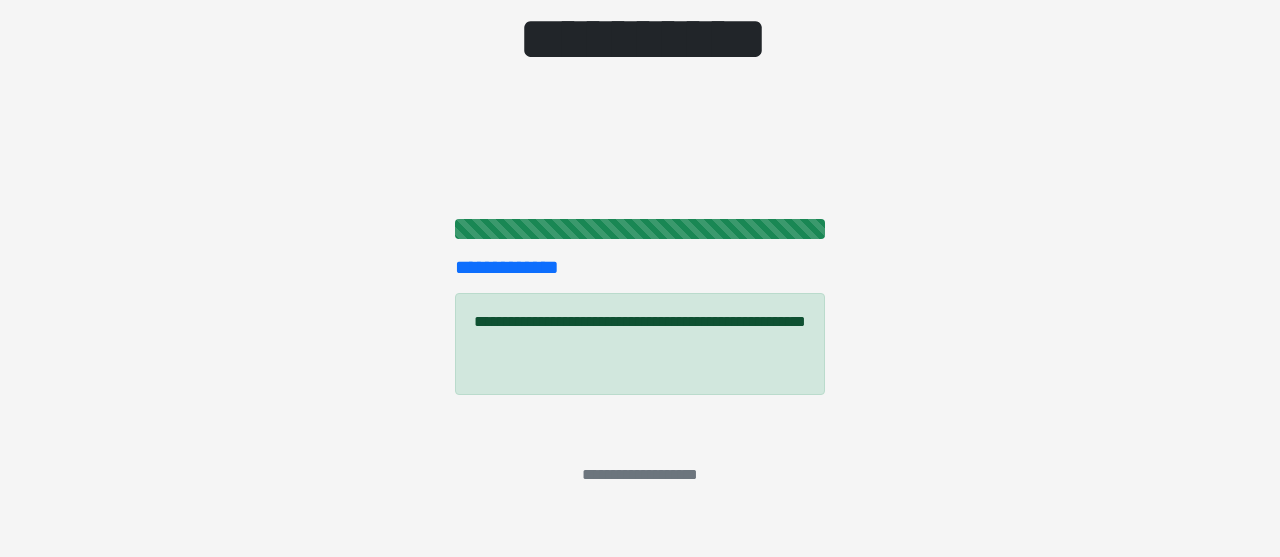 click on "**********" at bounding box center [640, 70] 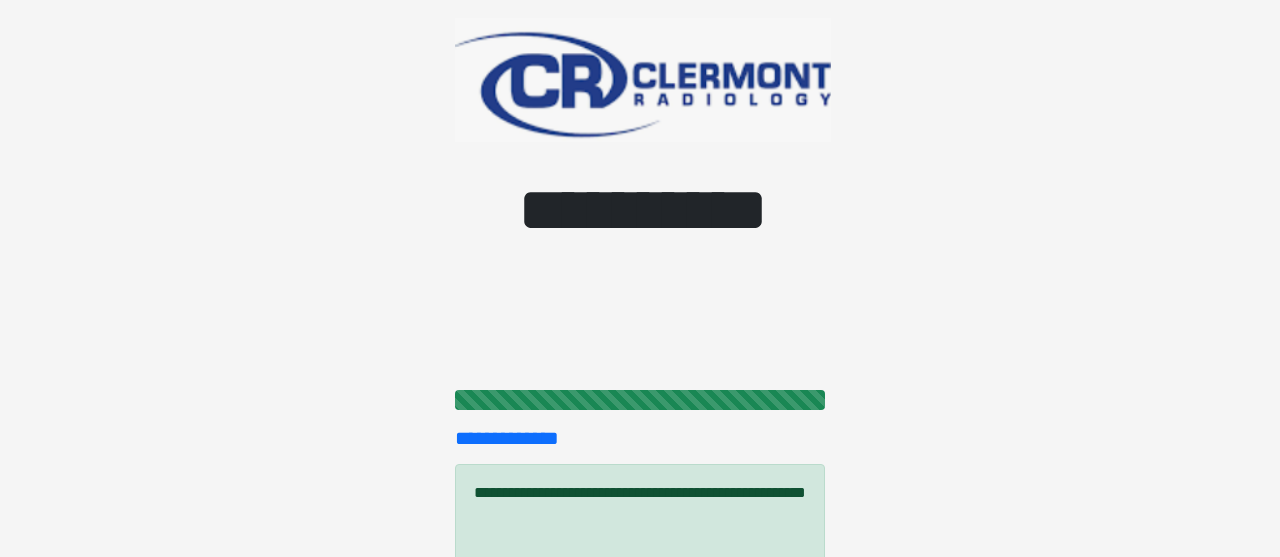 scroll, scrollTop: 208, scrollLeft: 0, axis: vertical 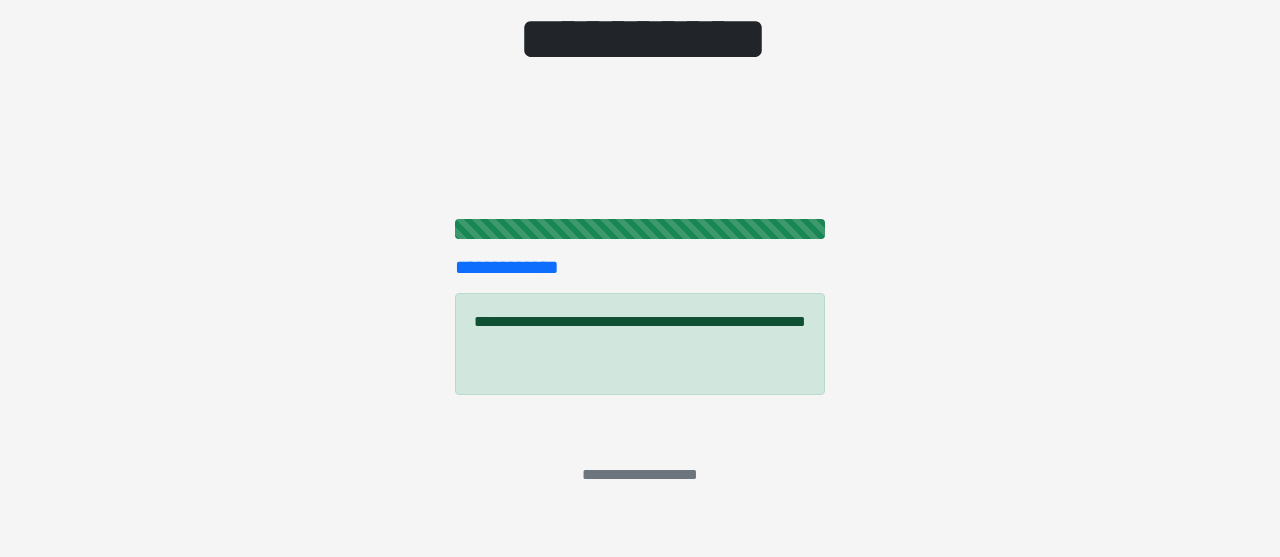 click on "**********" at bounding box center [640, 344] 